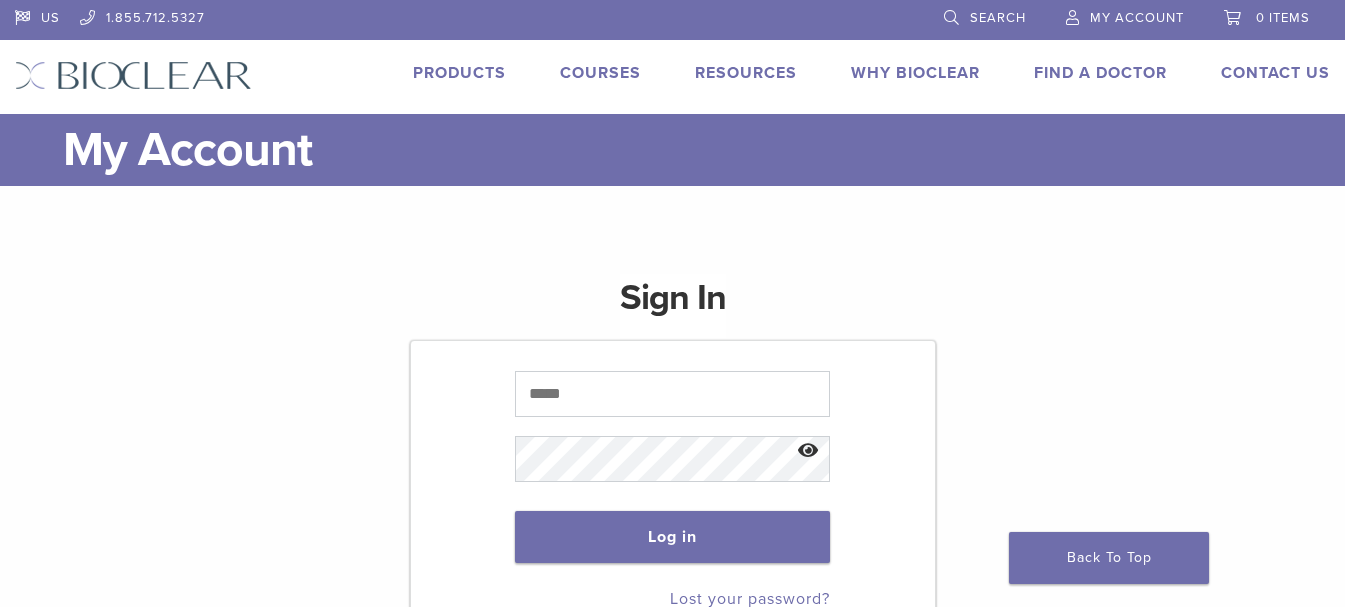 scroll, scrollTop: 0, scrollLeft: 0, axis: both 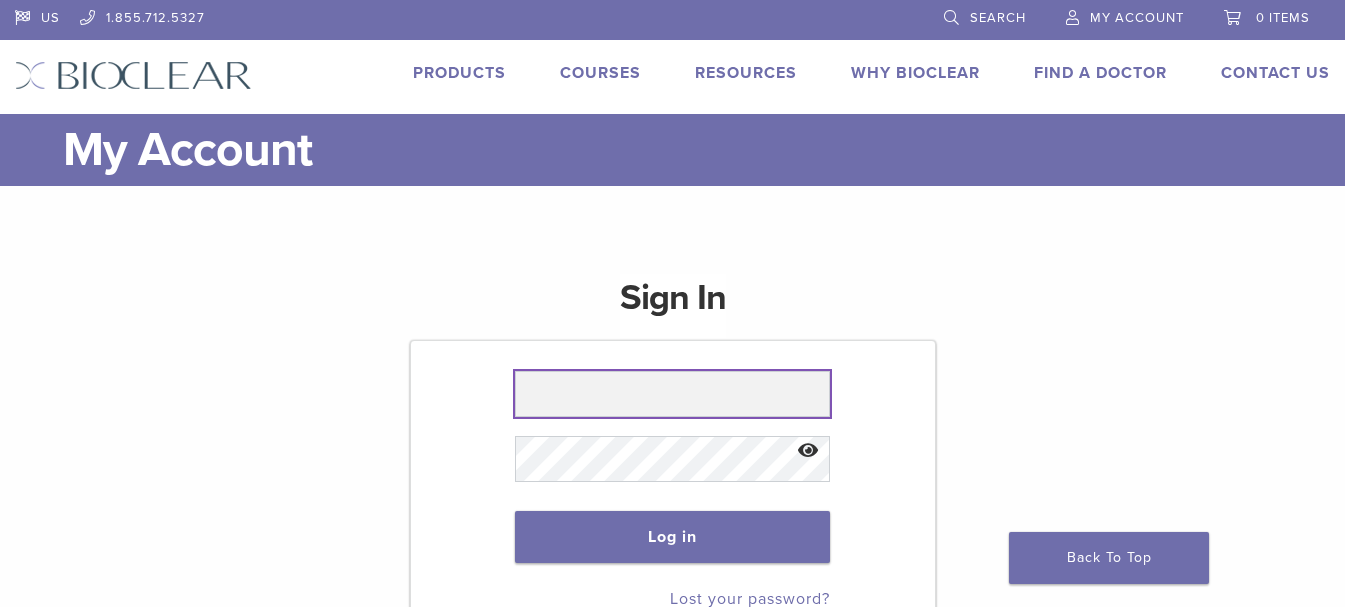 click at bounding box center [672, 394] 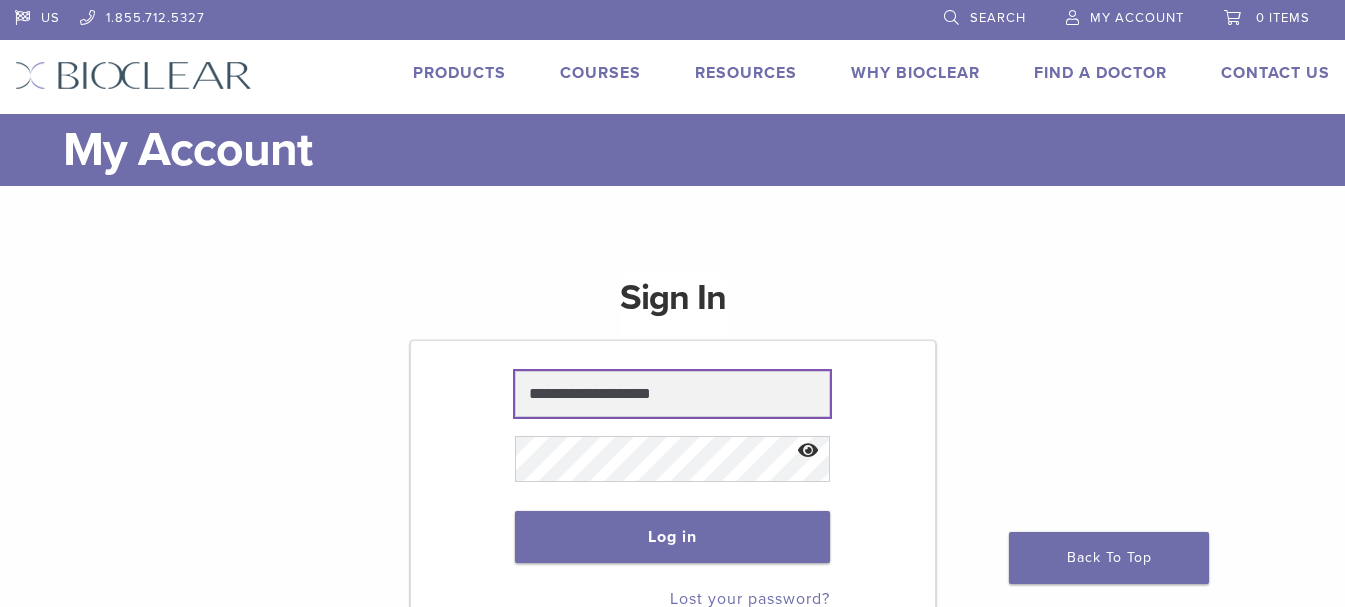 click on "**********" at bounding box center [672, 394] 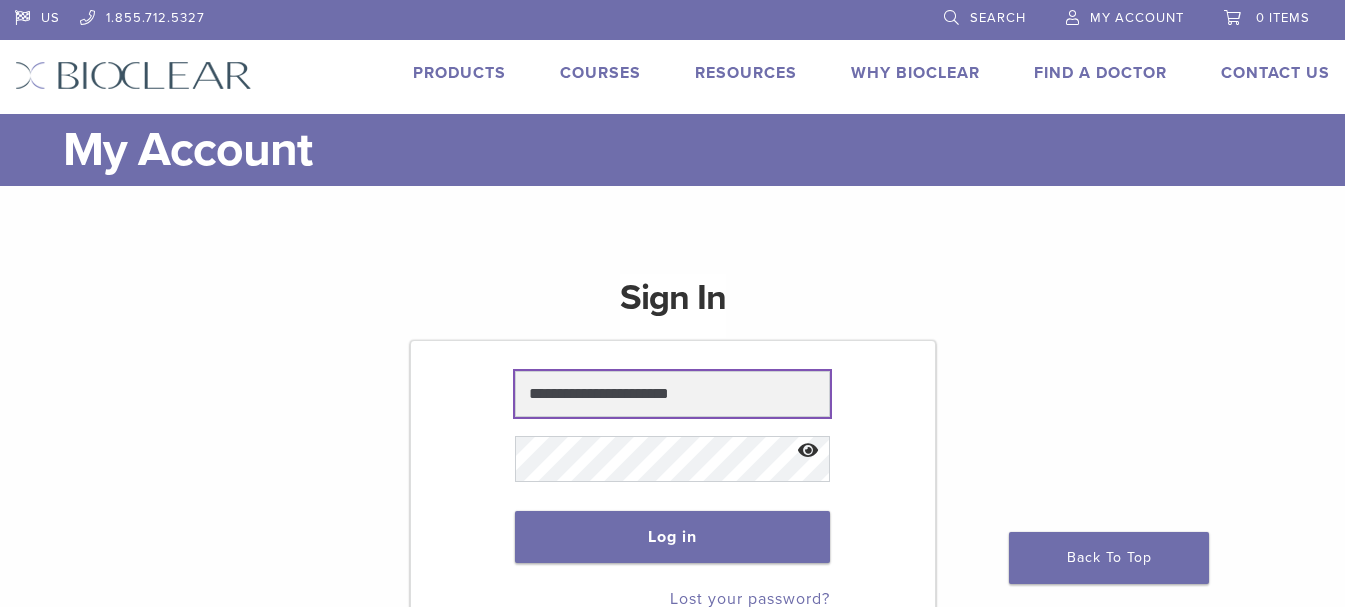 type on "**********" 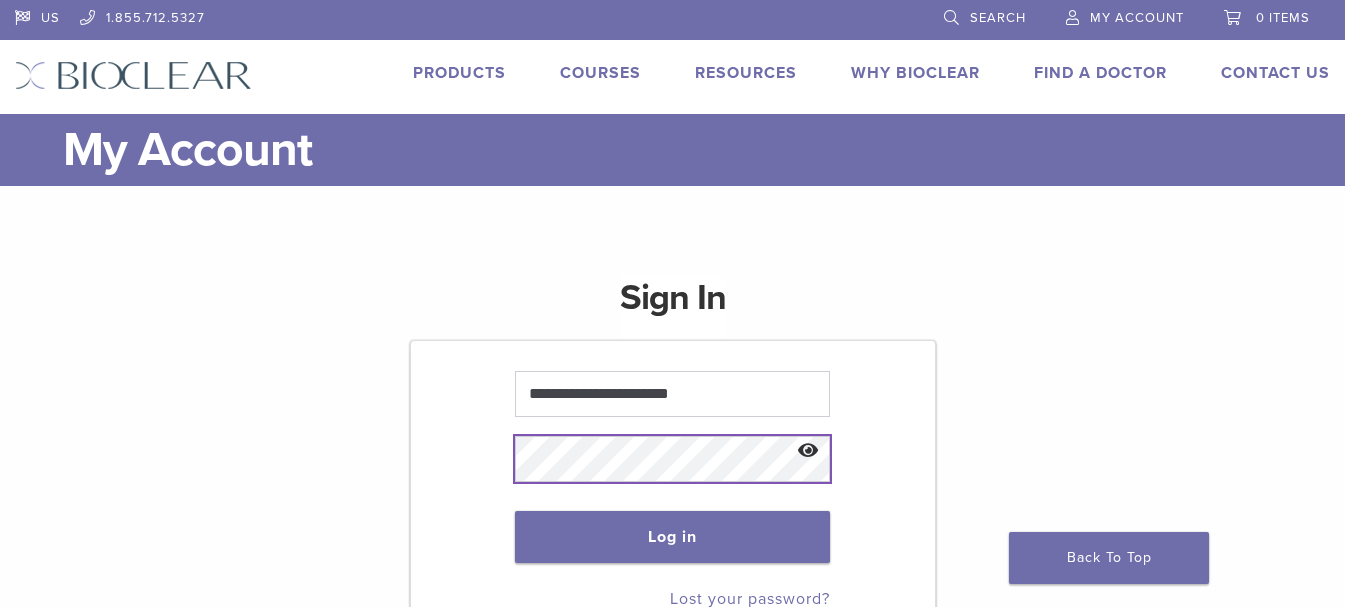 click on "Log in" at bounding box center [672, 537] 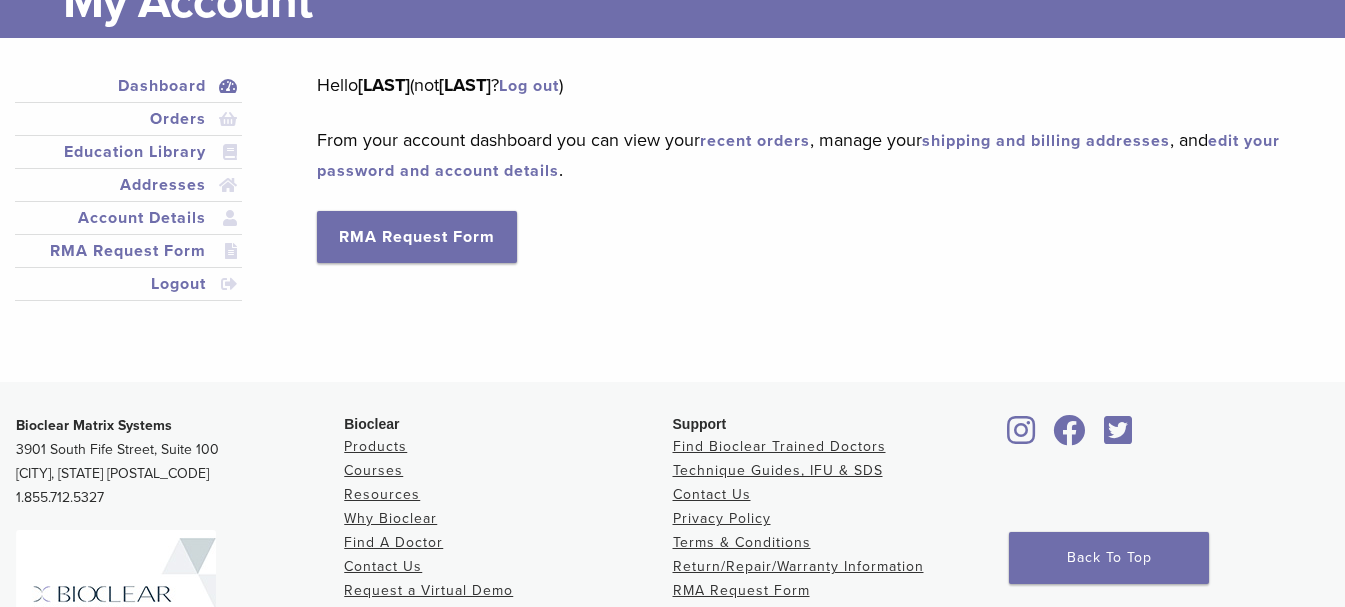 scroll, scrollTop: 100, scrollLeft: 0, axis: vertical 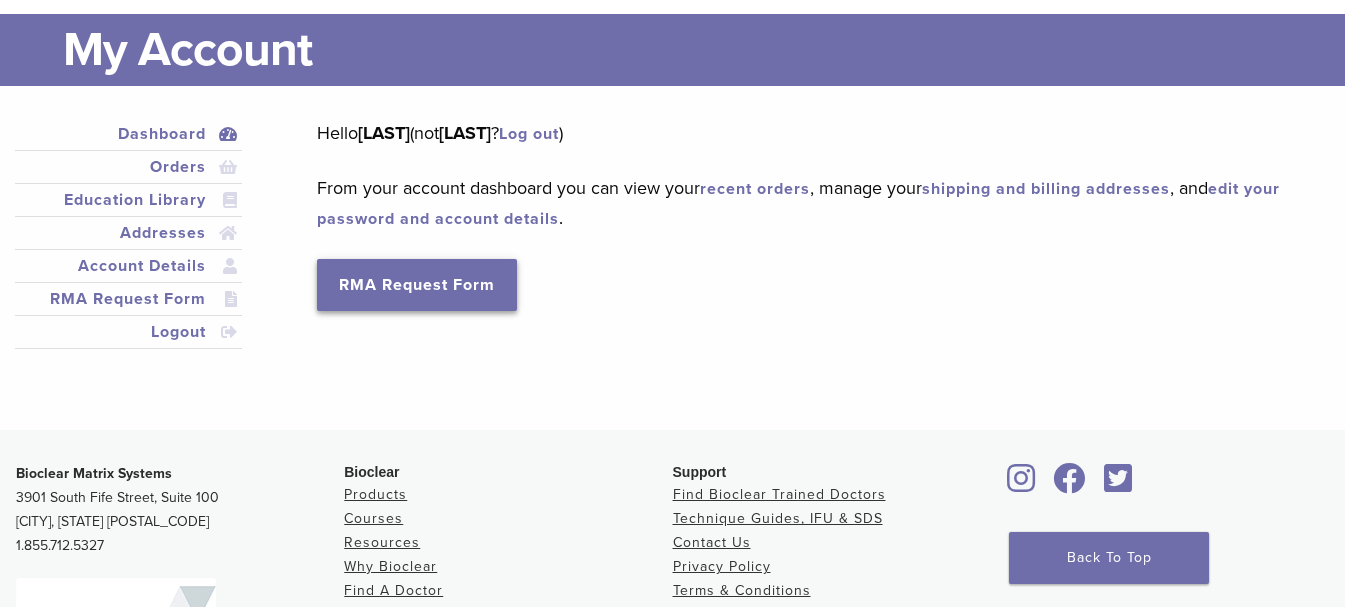 click on "RMA Request Form" at bounding box center (417, 285) 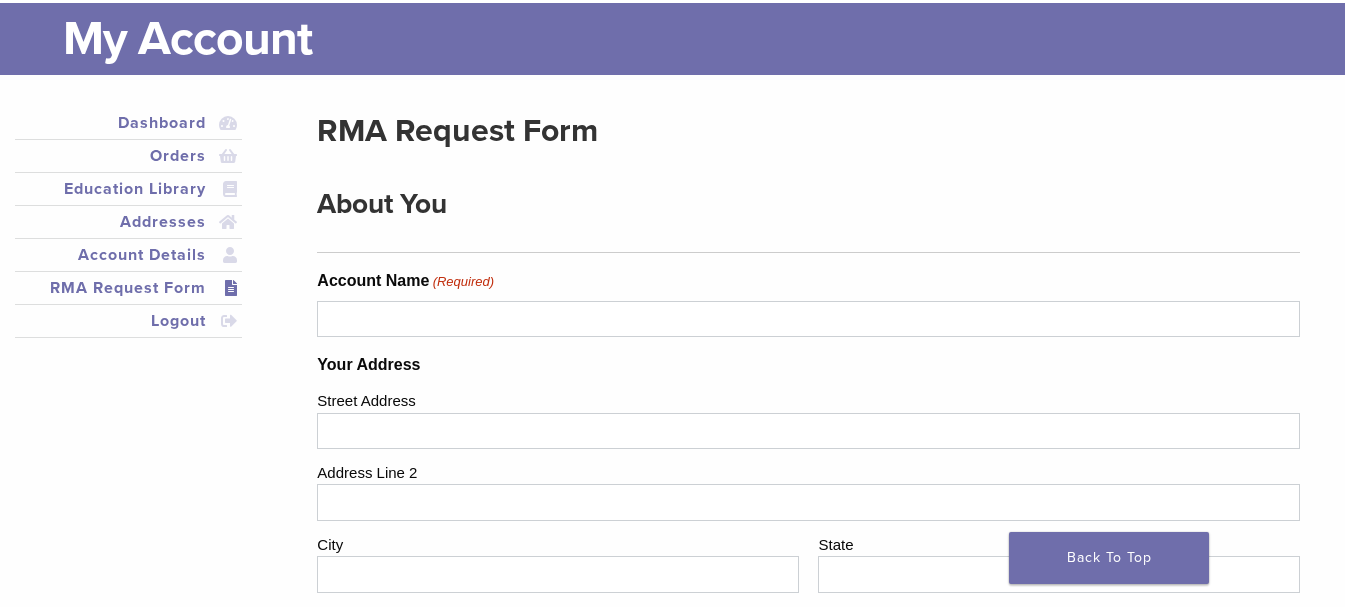 scroll, scrollTop: 0, scrollLeft: 0, axis: both 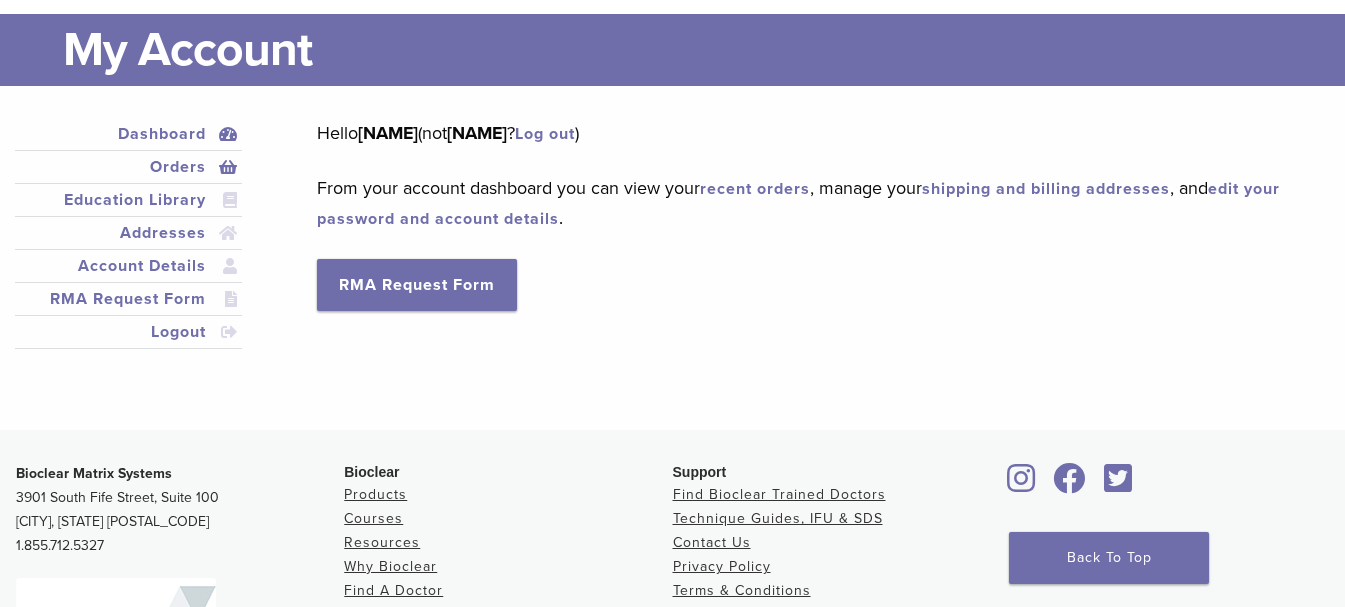 click on "Orders" at bounding box center (128, 167) 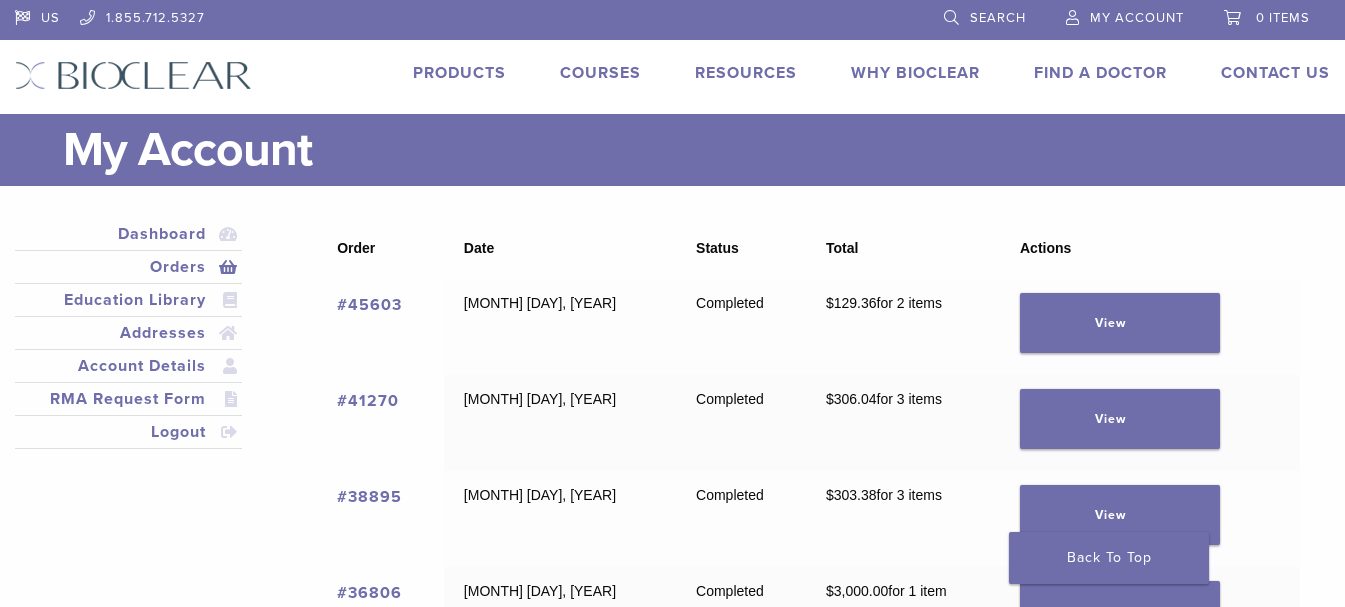 scroll, scrollTop: 0, scrollLeft: 0, axis: both 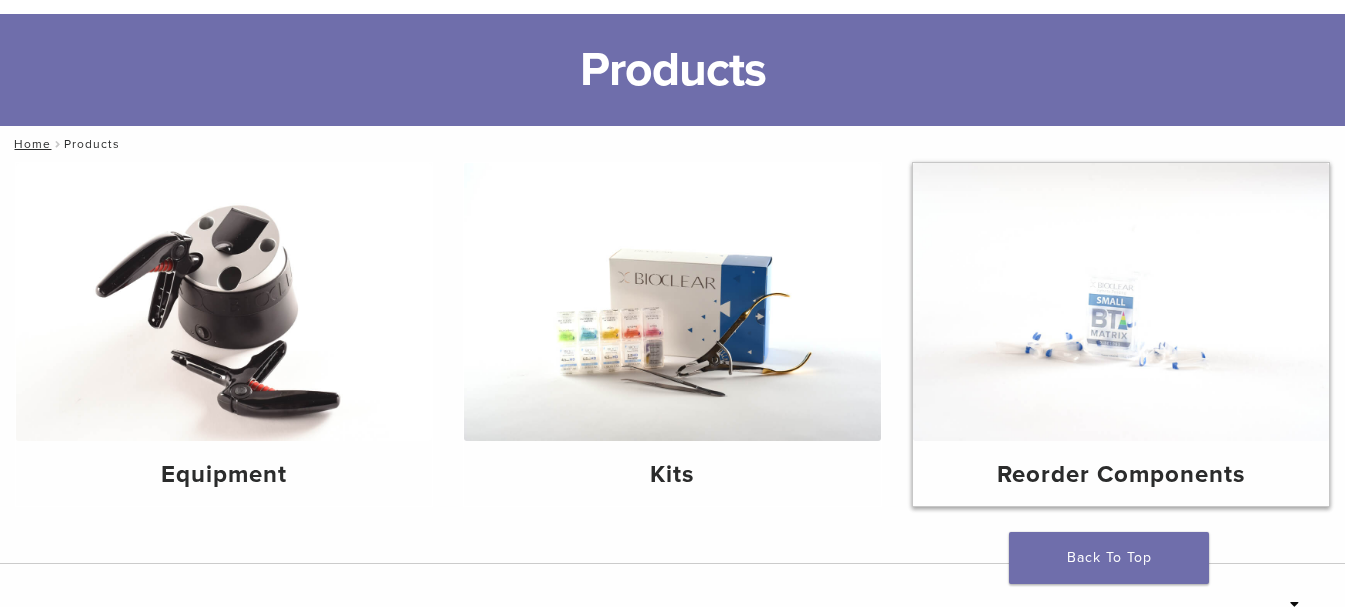 click at bounding box center [1121, 302] 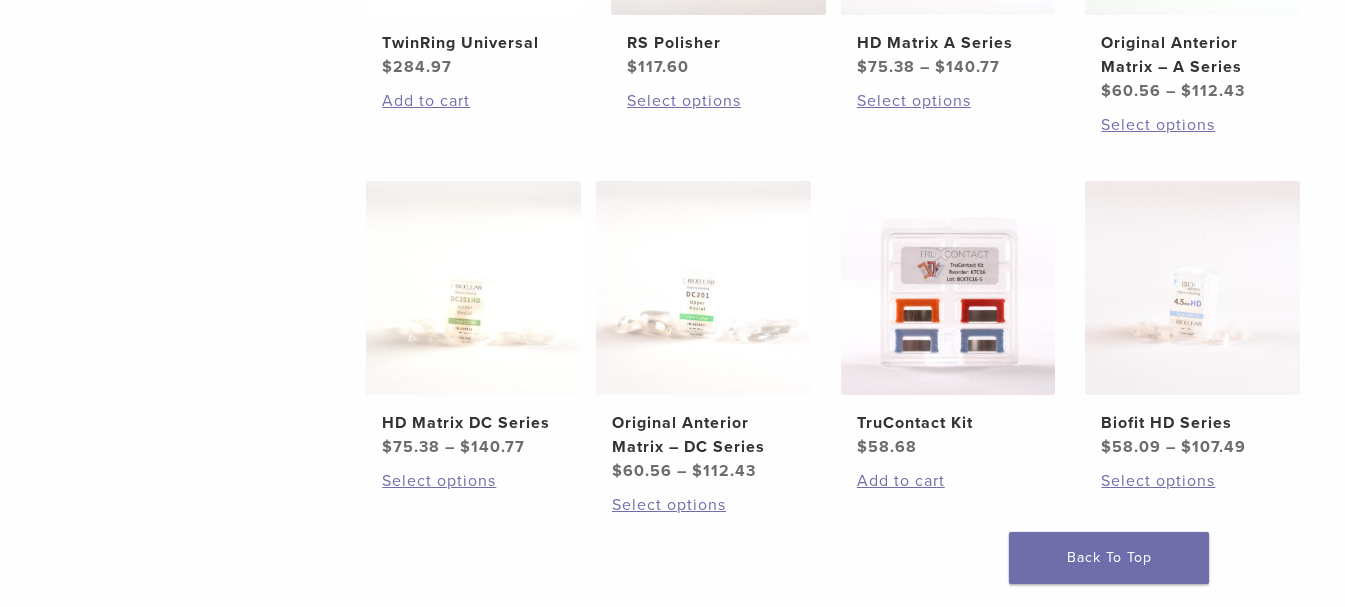 scroll, scrollTop: 800, scrollLeft: 0, axis: vertical 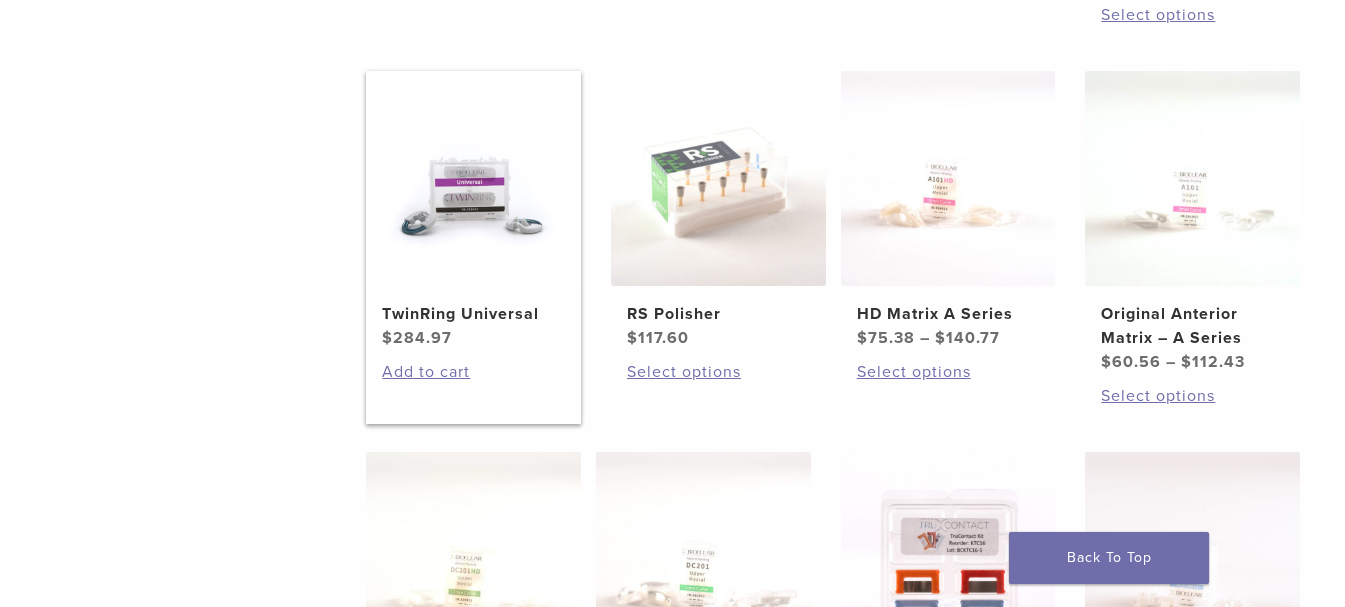 click at bounding box center (473, 178) 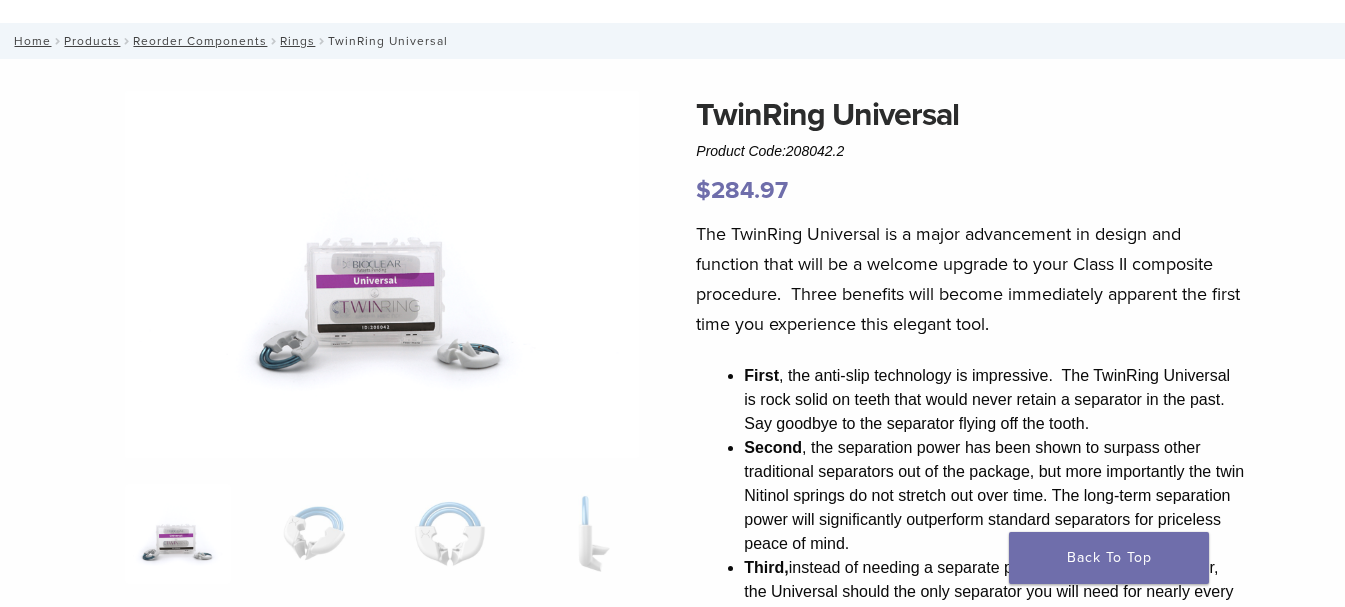 scroll, scrollTop: 0, scrollLeft: 0, axis: both 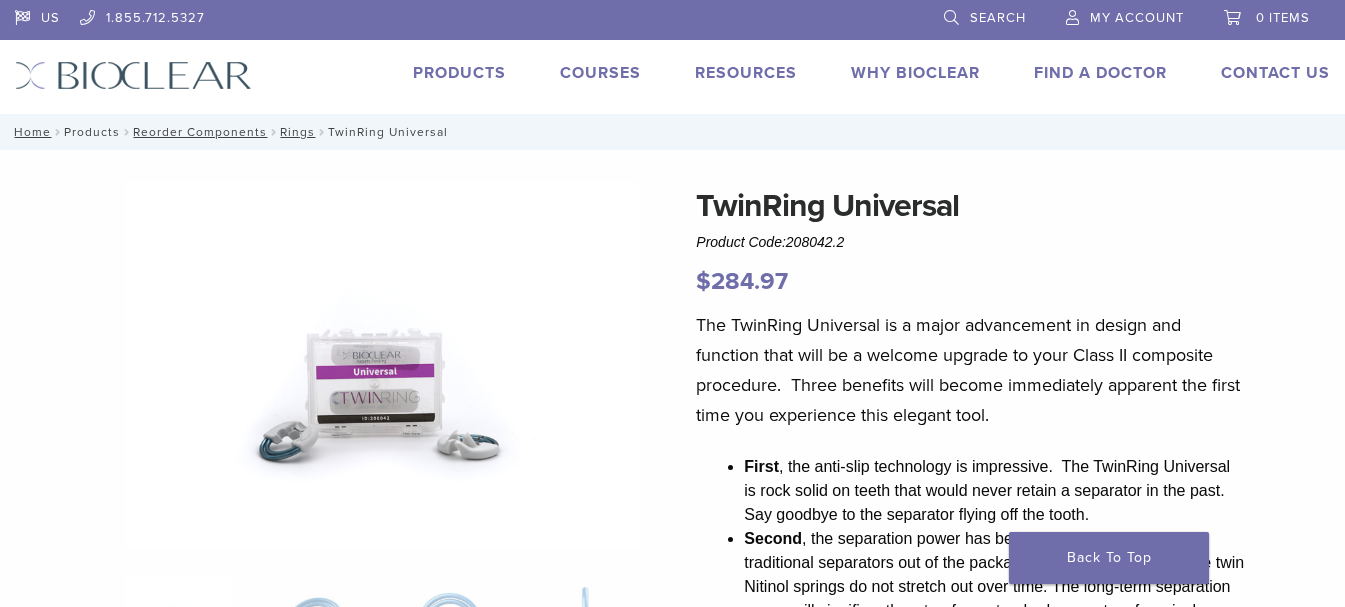 click on "Products" at bounding box center [92, 132] 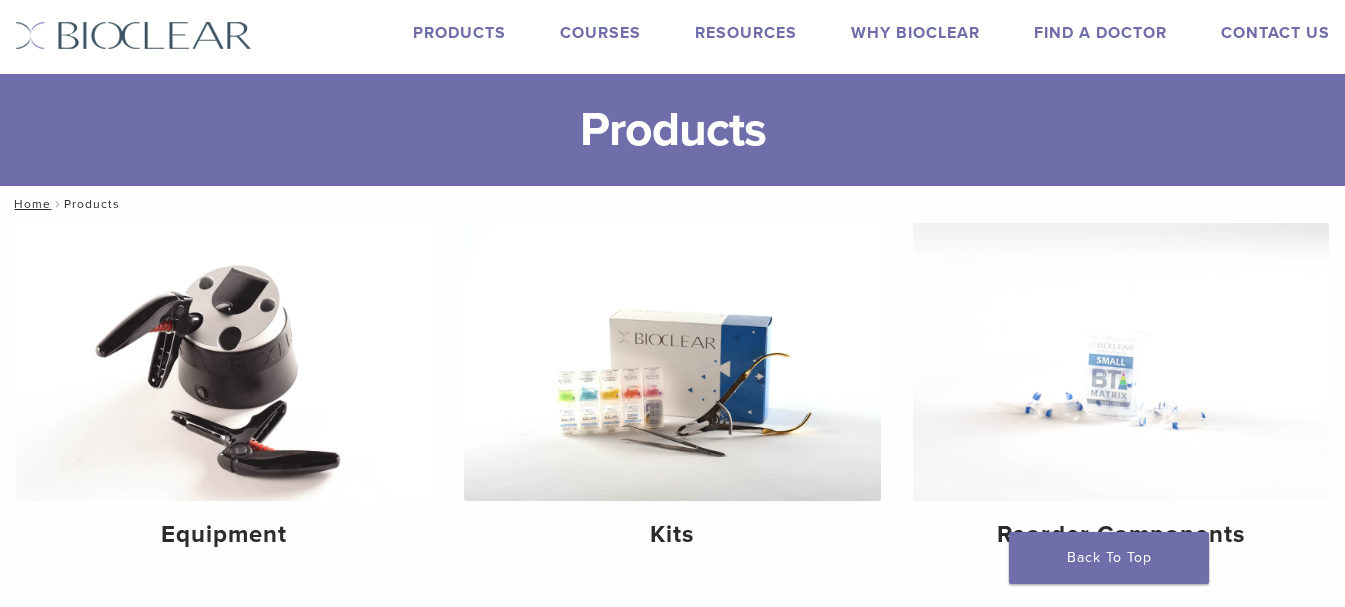 scroll, scrollTop: 0, scrollLeft: 0, axis: both 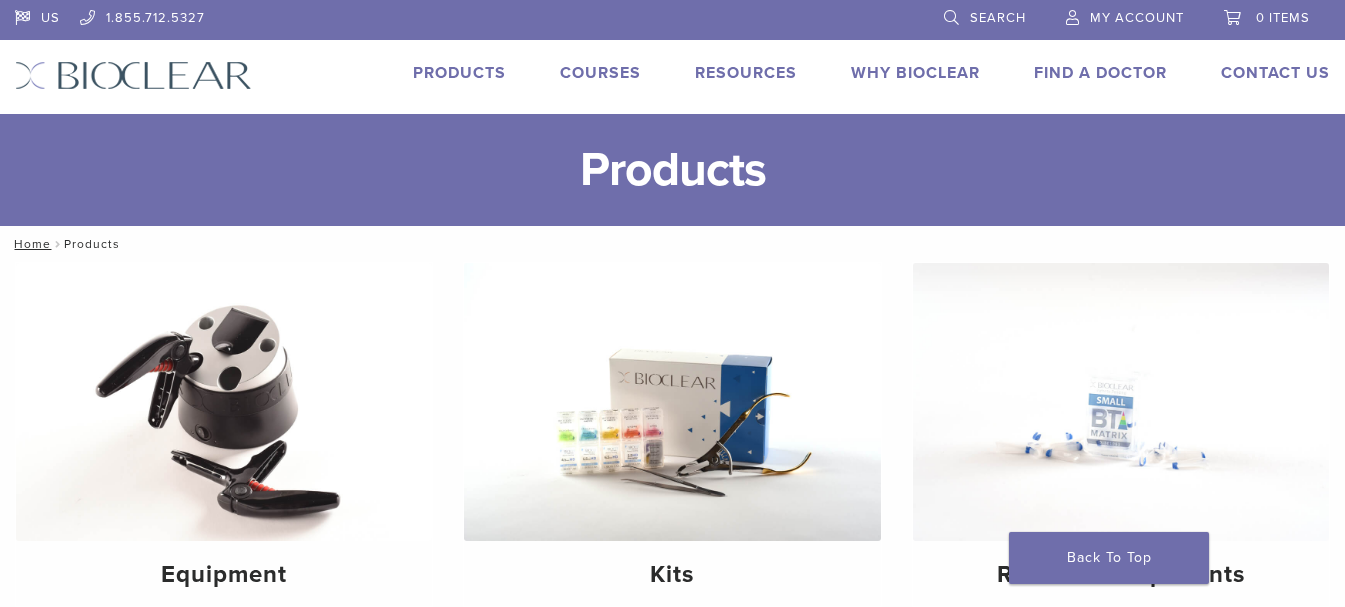 click on "My Account" at bounding box center (1137, 18) 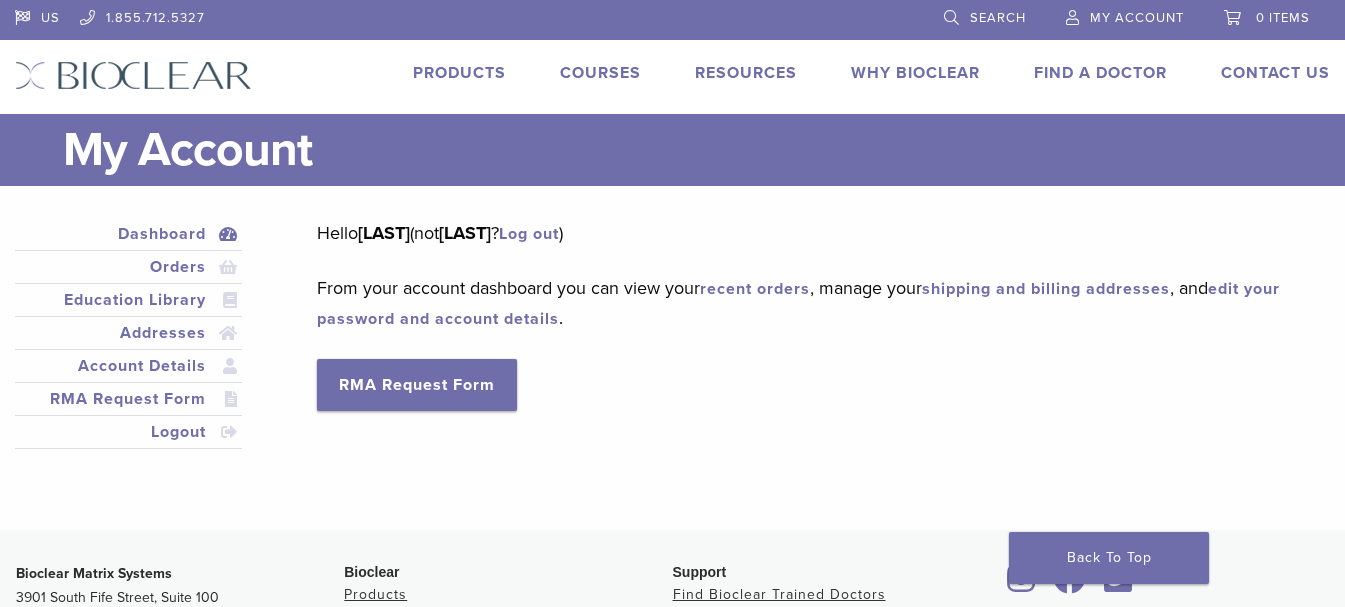 scroll, scrollTop: 0, scrollLeft: 0, axis: both 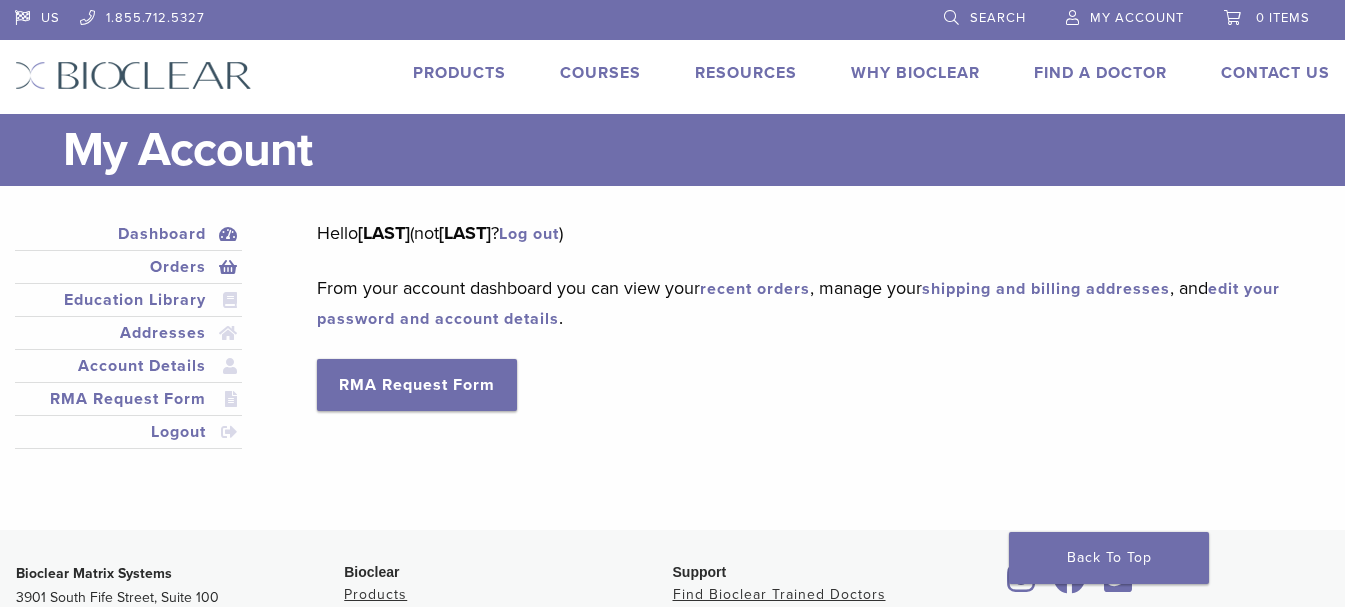 click on "Orders" at bounding box center (128, 267) 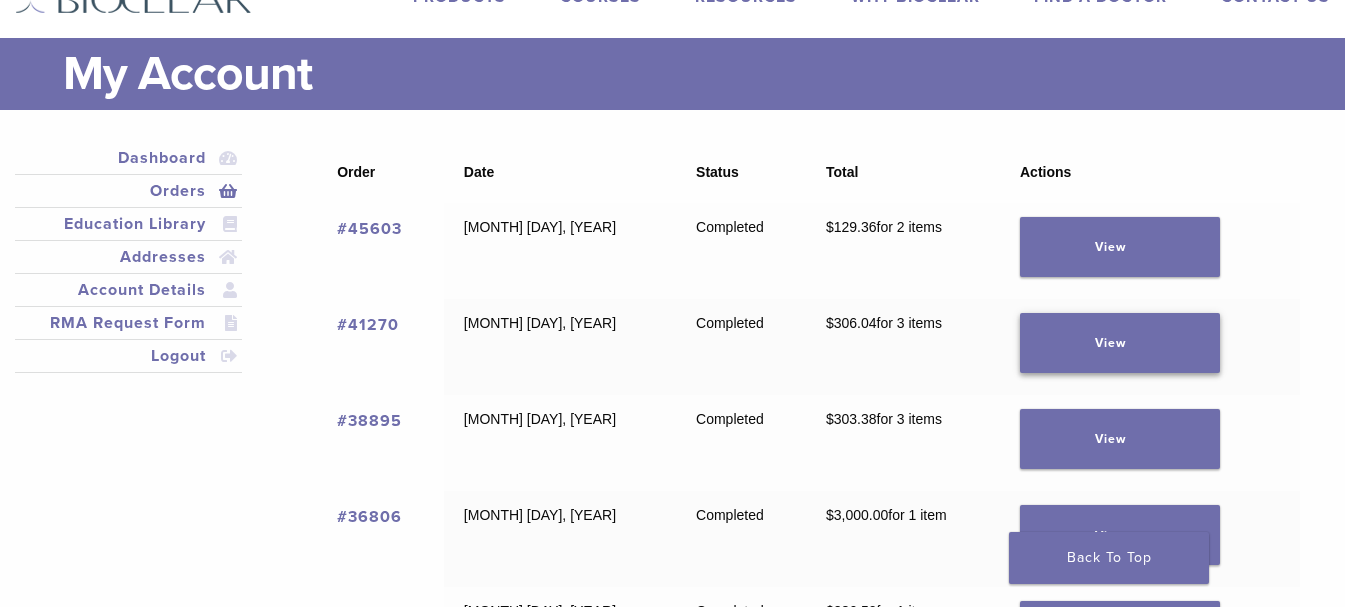 scroll, scrollTop: 200, scrollLeft: 0, axis: vertical 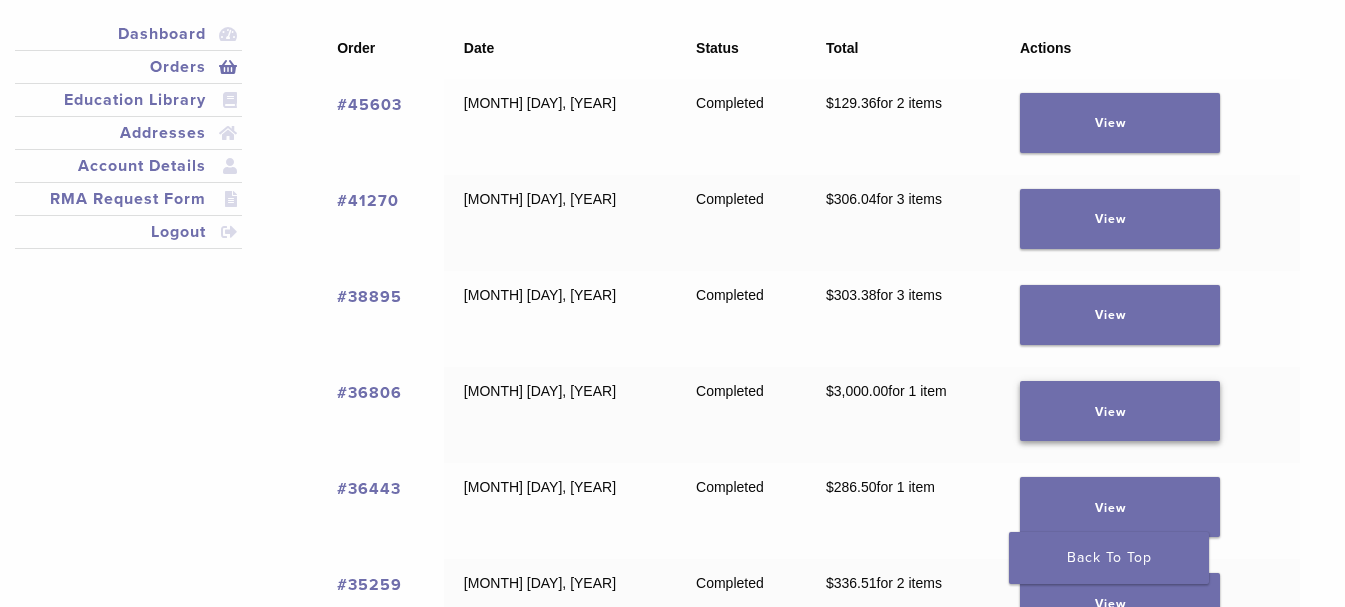 click on "View" at bounding box center [1120, 411] 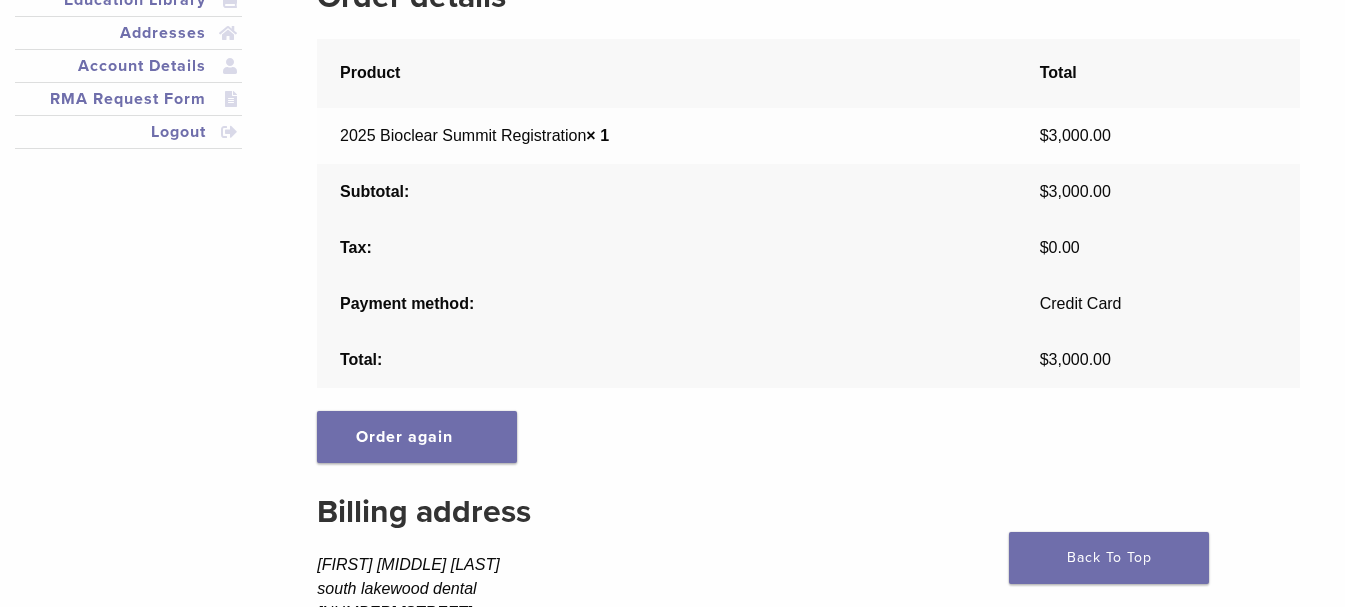 scroll, scrollTop: 0, scrollLeft: 0, axis: both 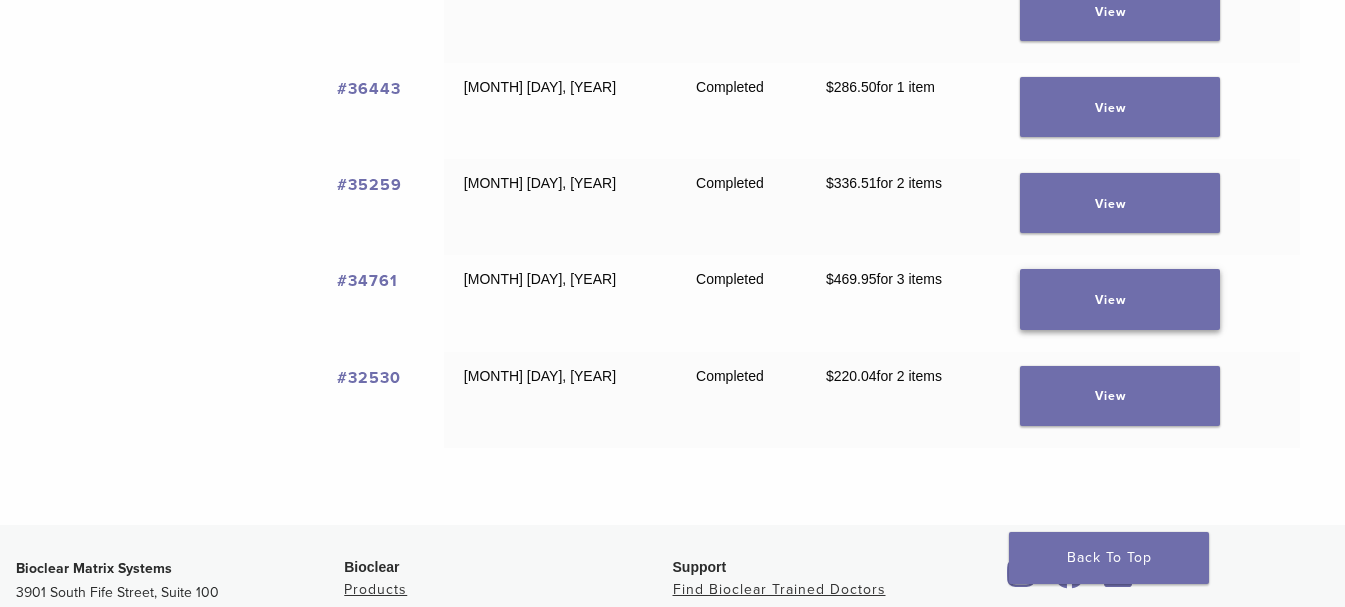 click on "View" at bounding box center (1120, 299) 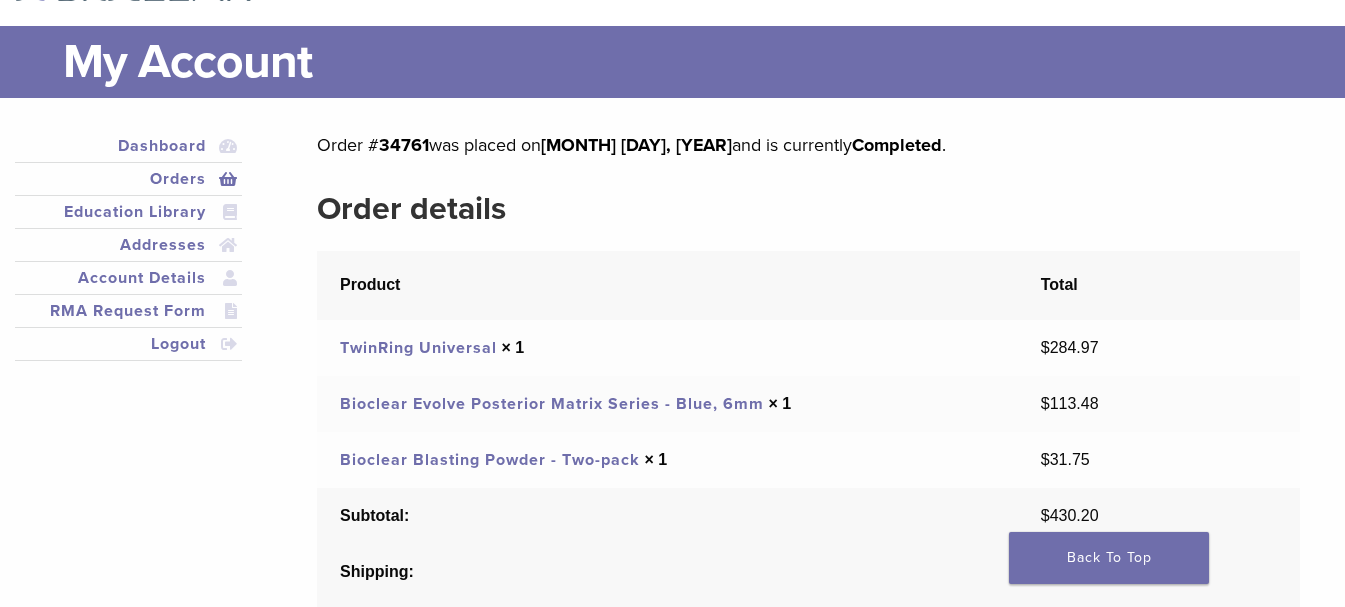scroll, scrollTop: 200, scrollLeft: 0, axis: vertical 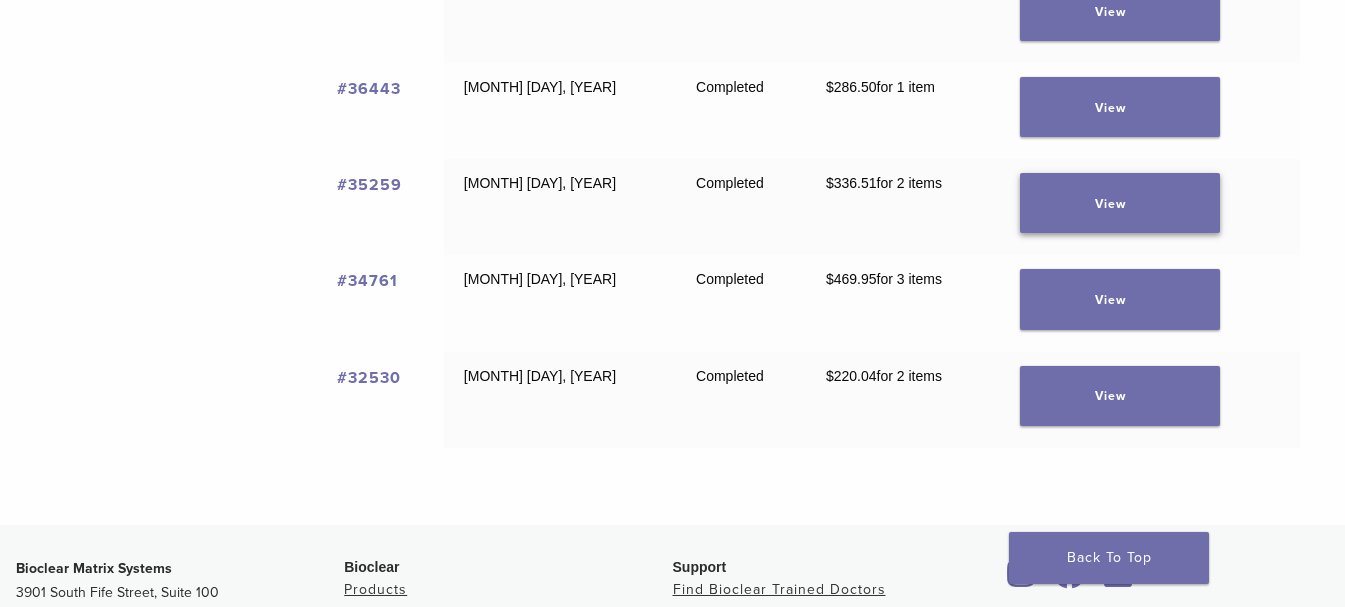 click on "View" at bounding box center (1120, 203) 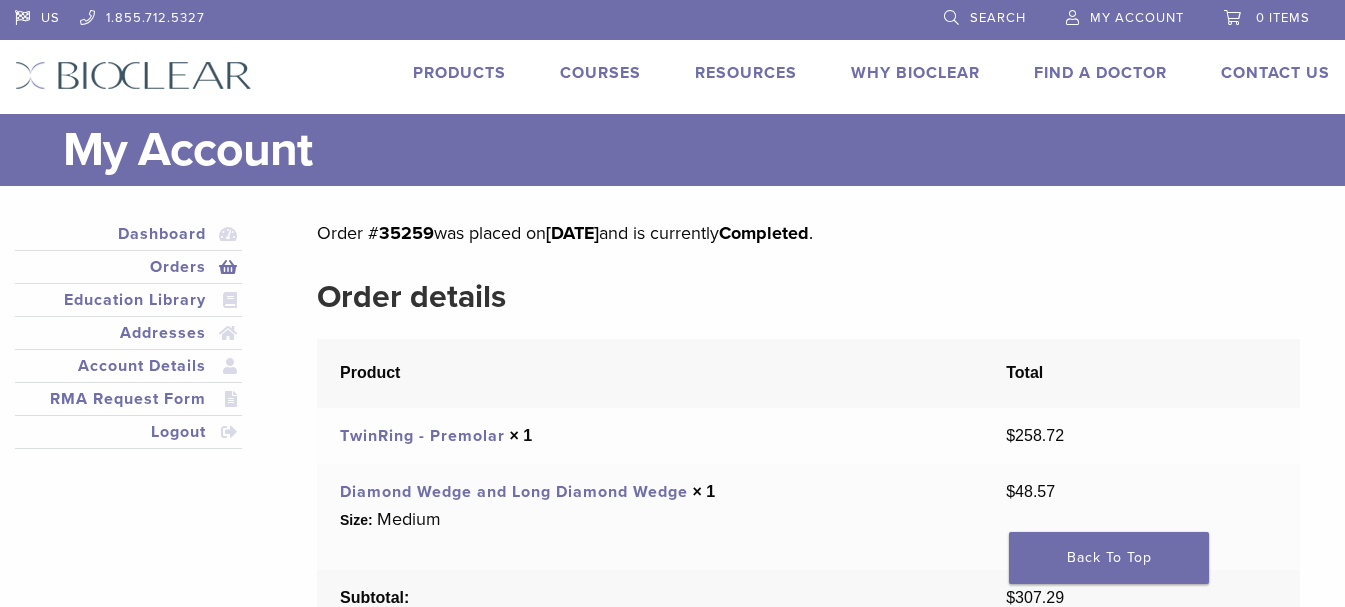 scroll, scrollTop: 100, scrollLeft: 0, axis: vertical 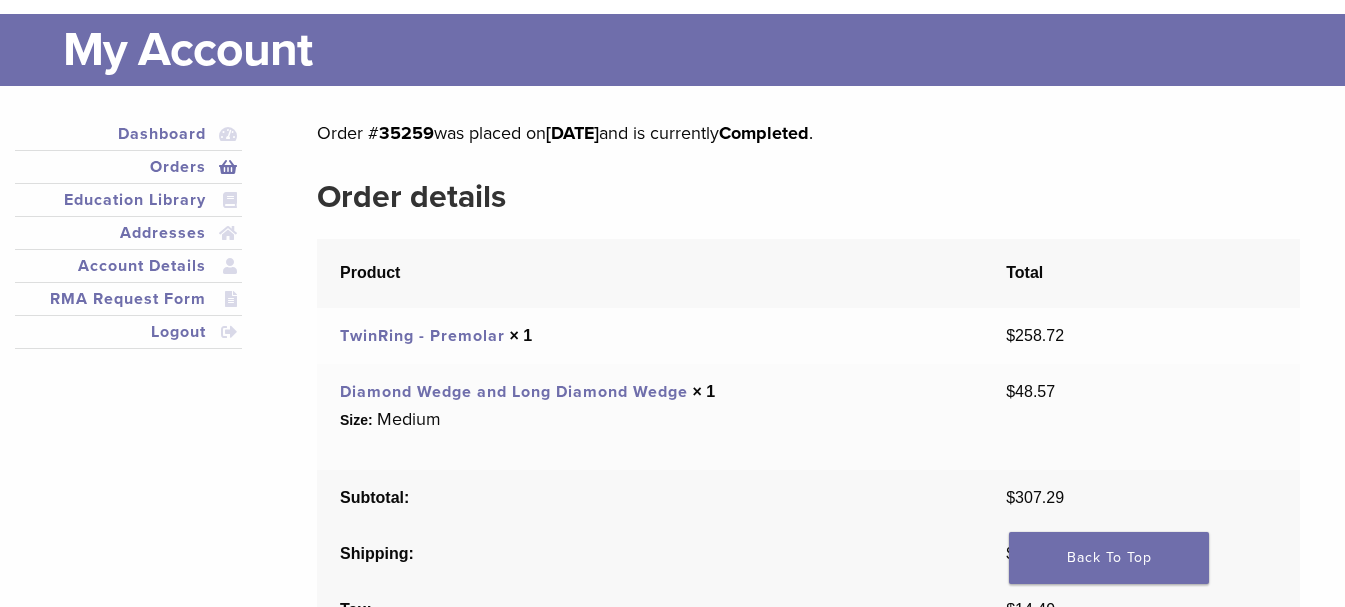 click on "TwinRing - Premolar" at bounding box center [422, 336] 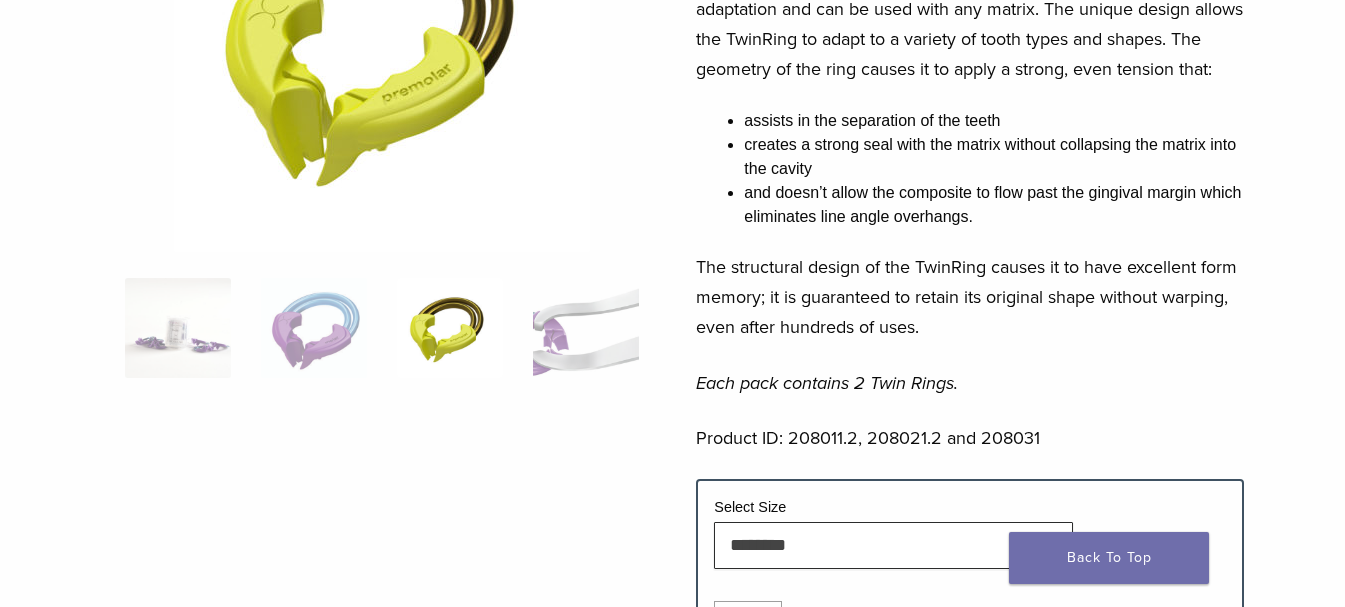 scroll, scrollTop: 600, scrollLeft: 0, axis: vertical 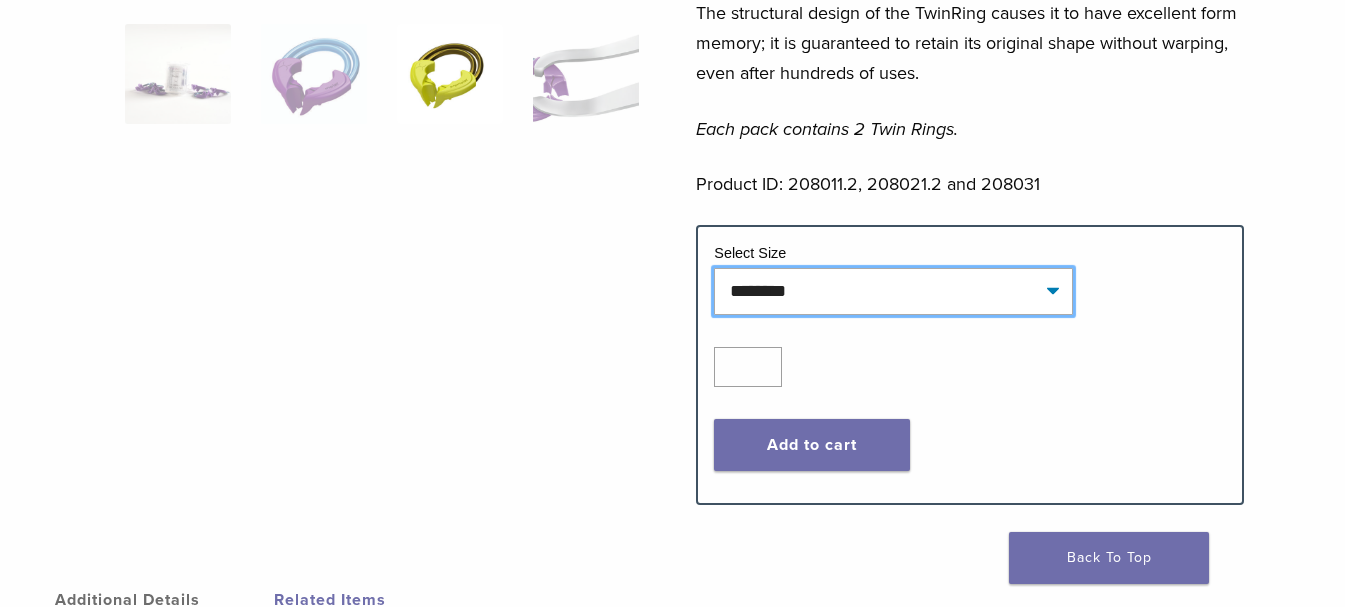 click on "**********" at bounding box center (893, 291) 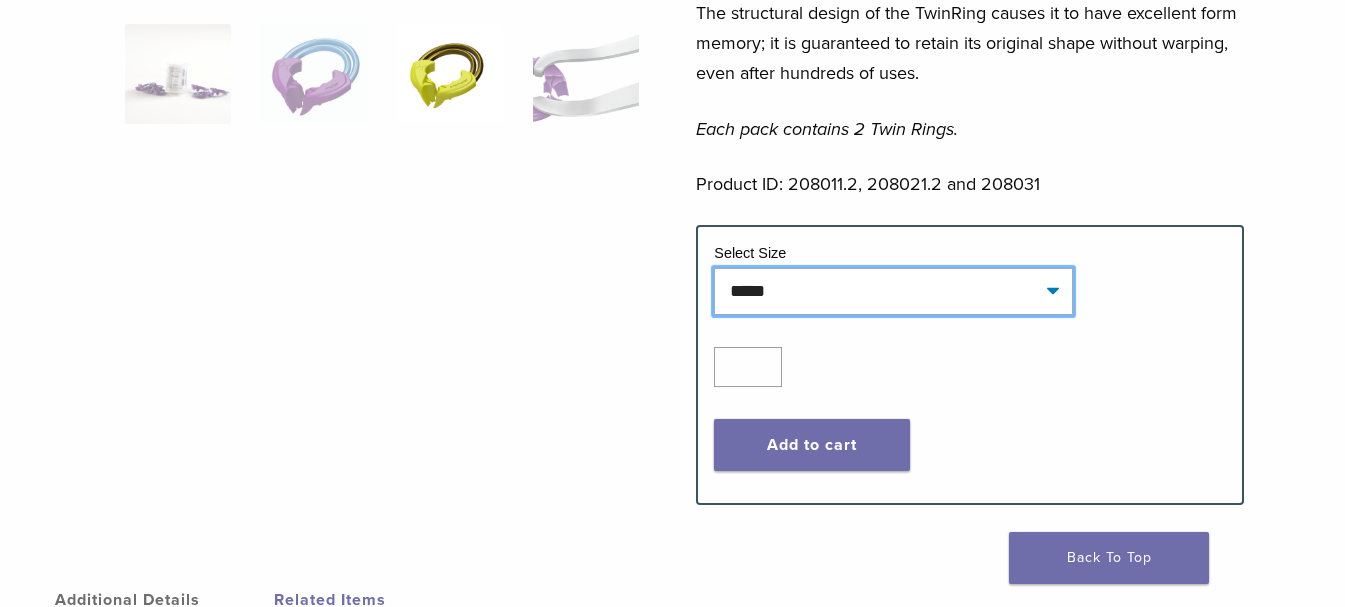 click on "**********" at bounding box center (893, 291) 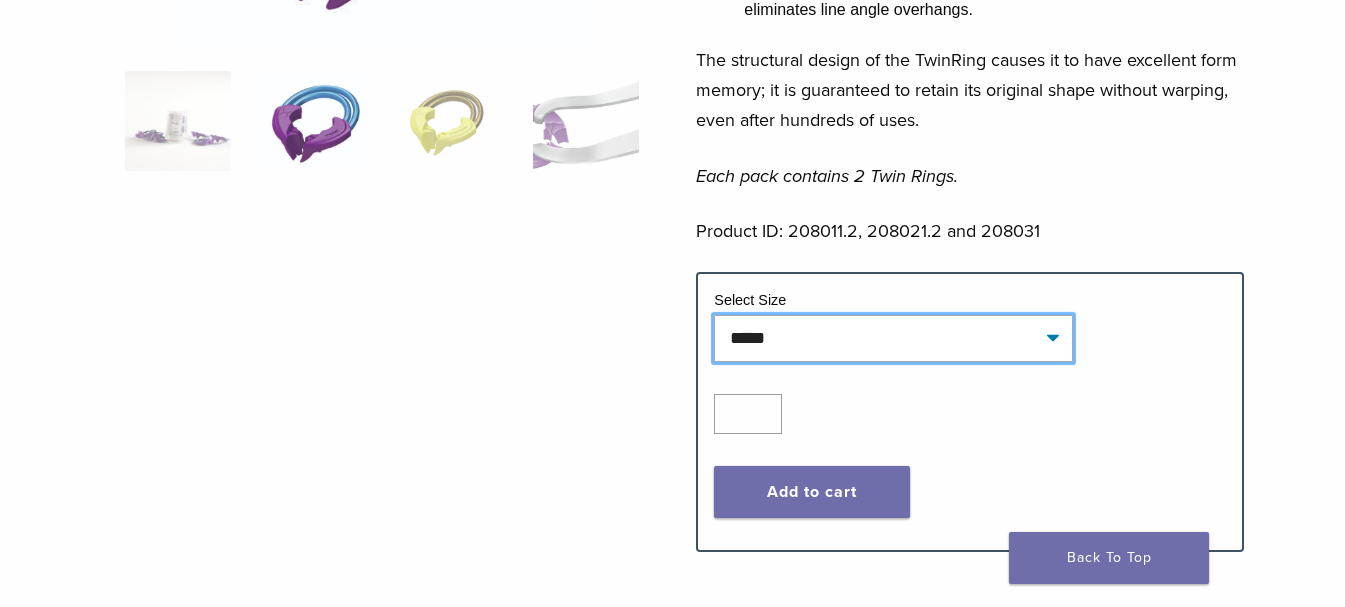 scroll, scrollTop: 600, scrollLeft: 0, axis: vertical 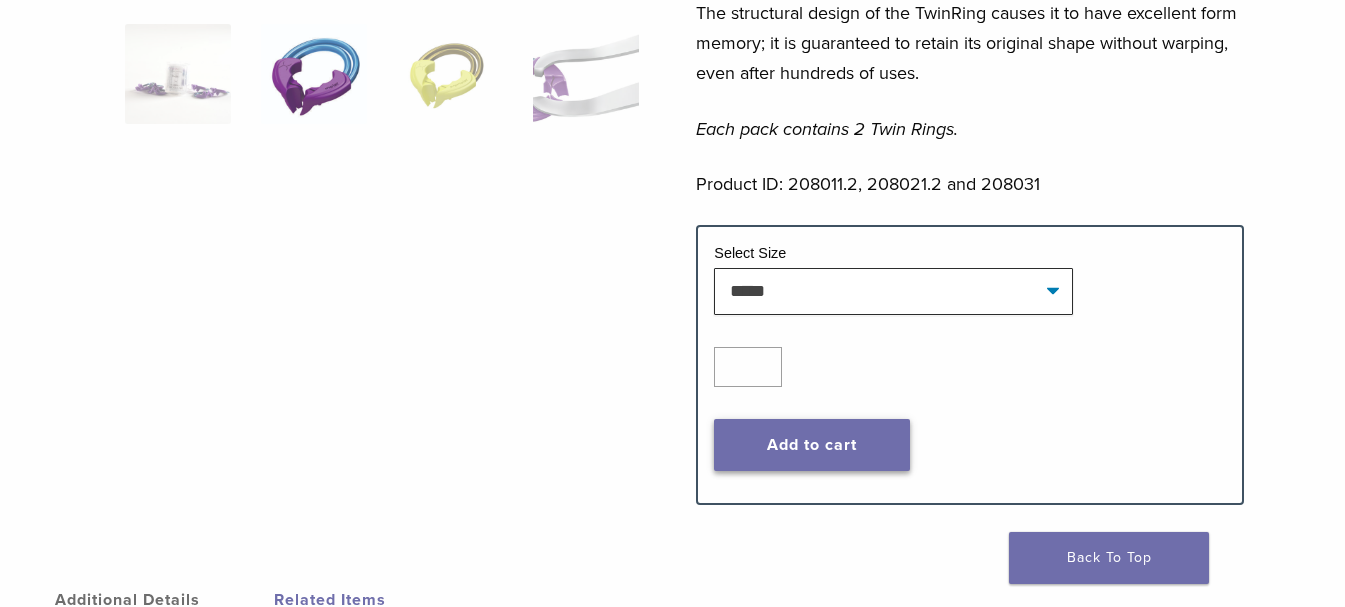 click on "Add to cart" at bounding box center (812, 445) 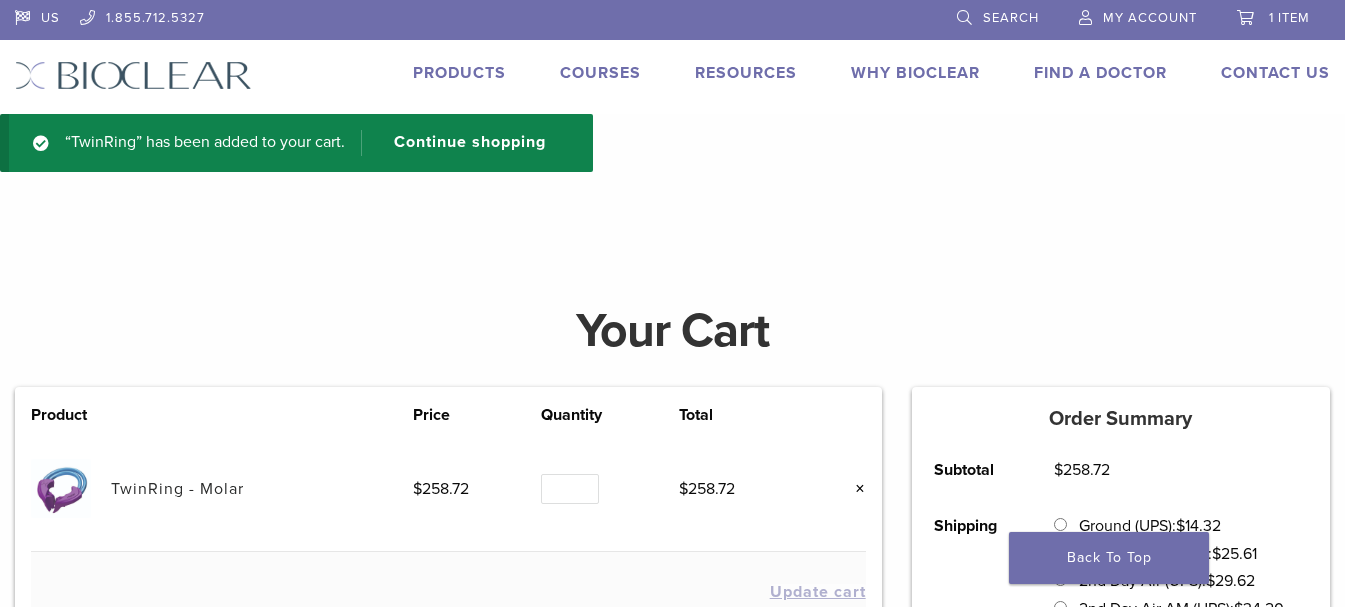 scroll, scrollTop: 0, scrollLeft: 0, axis: both 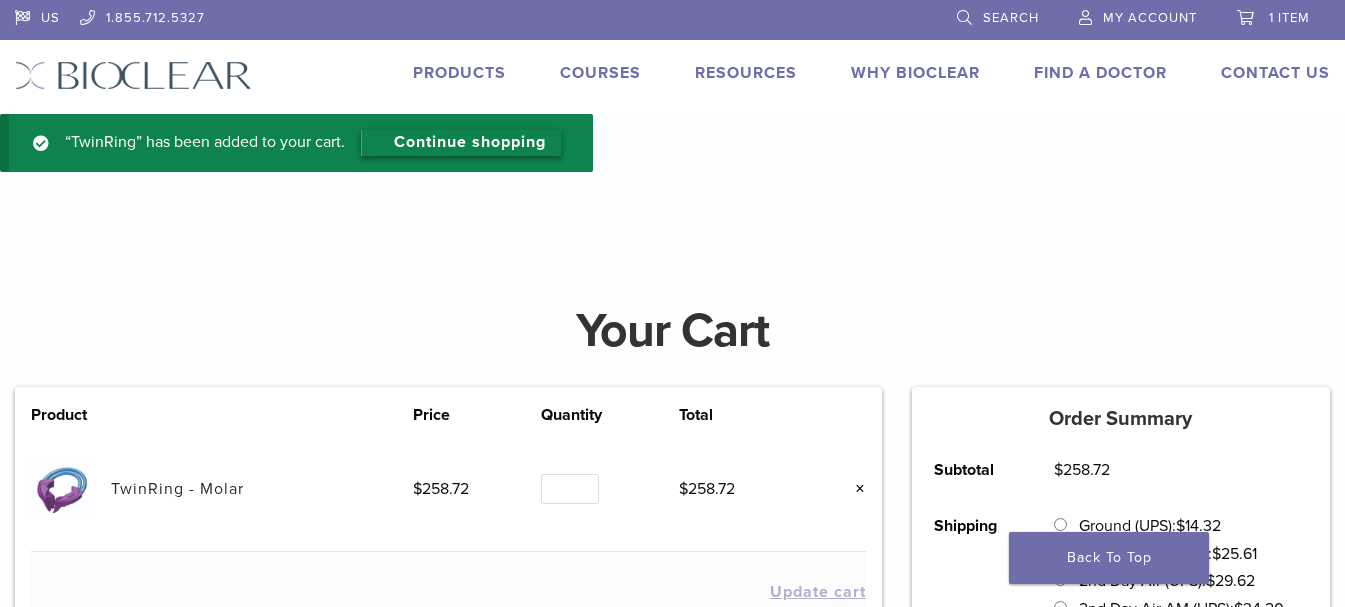 click on "Continue shopping" at bounding box center (461, 143) 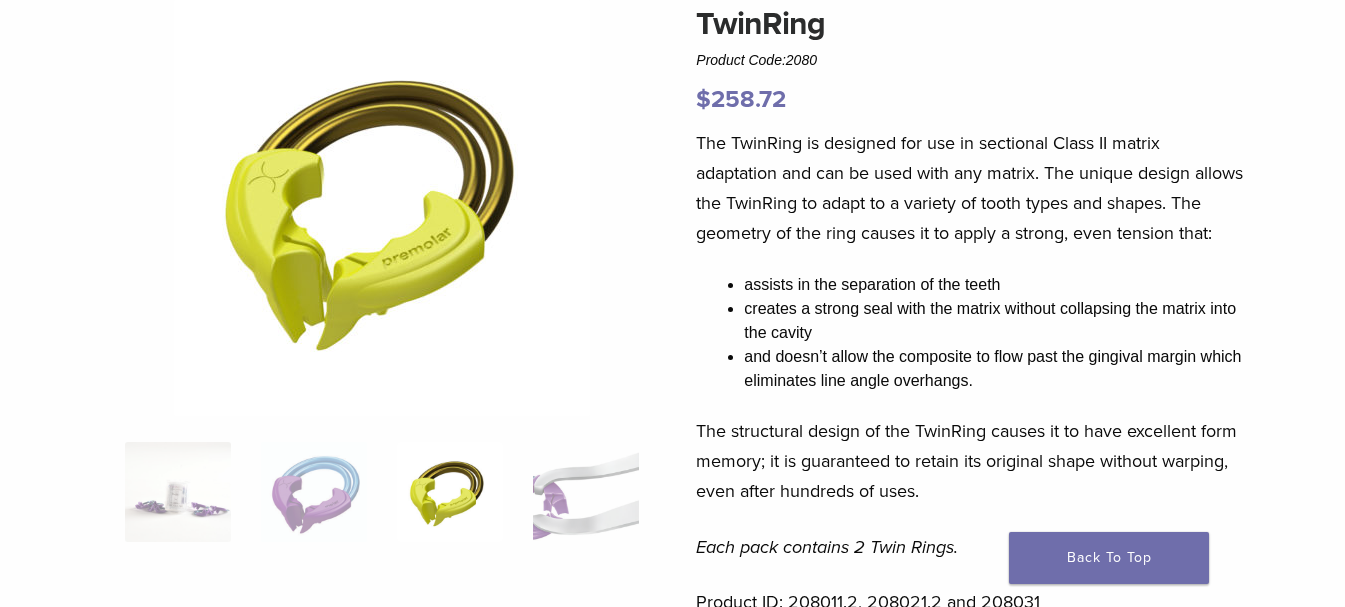 scroll, scrollTop: 0, scrollLeft: 0, axis: both 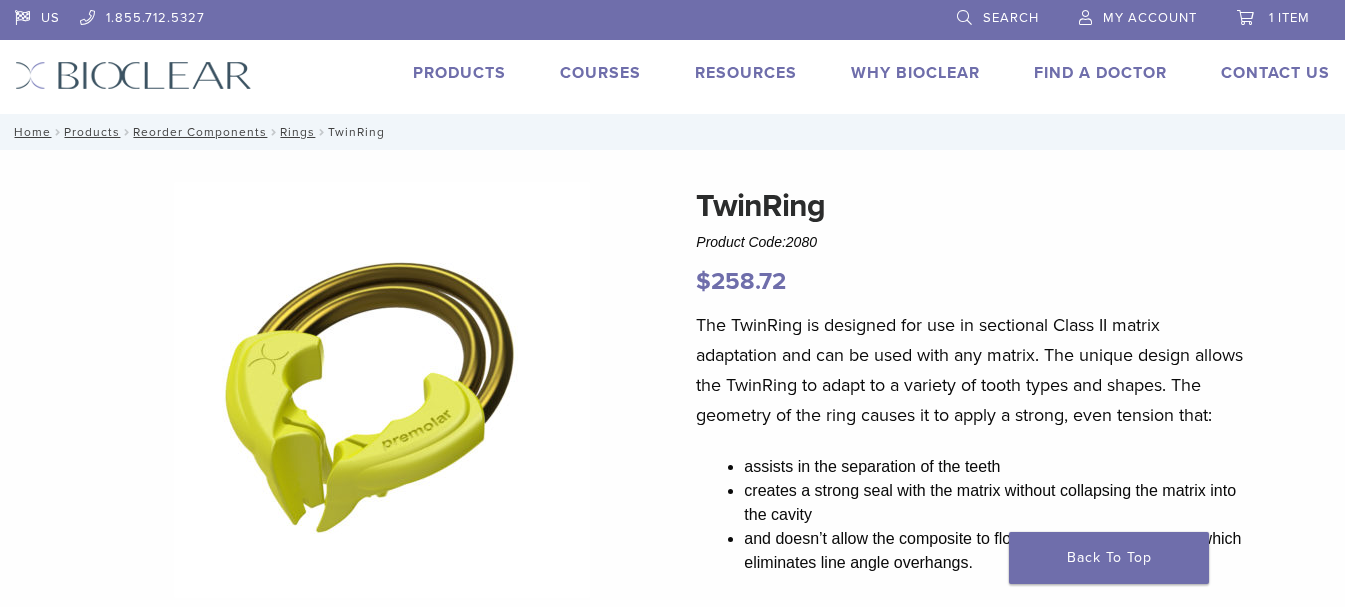 click on "Products" at bounding box center (459, 73) 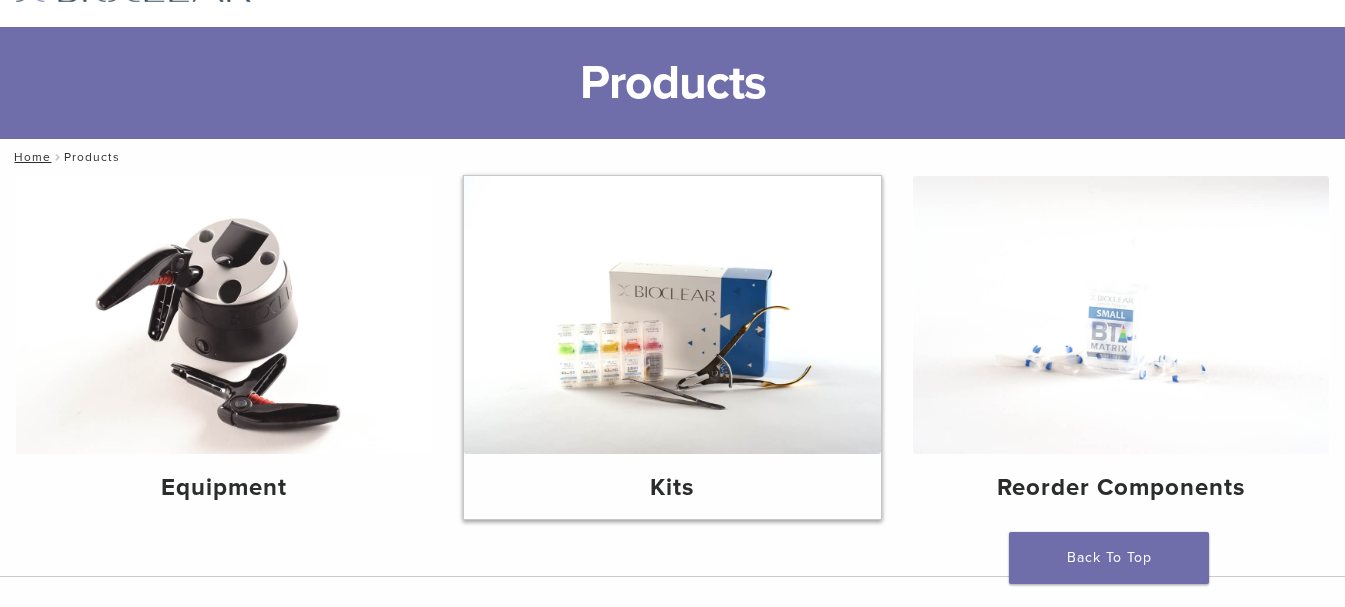 scroll, scrollTop: 200, scrollLeft: 0, axis: vertical 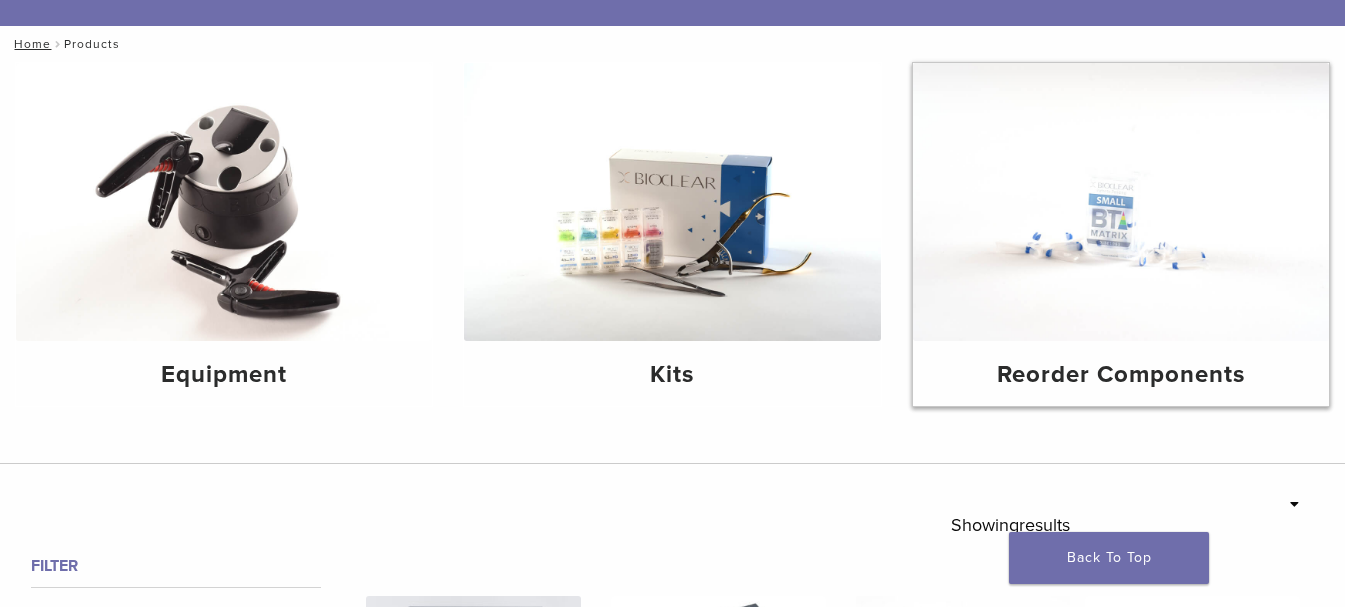 click at bounding box center [1121, 202] 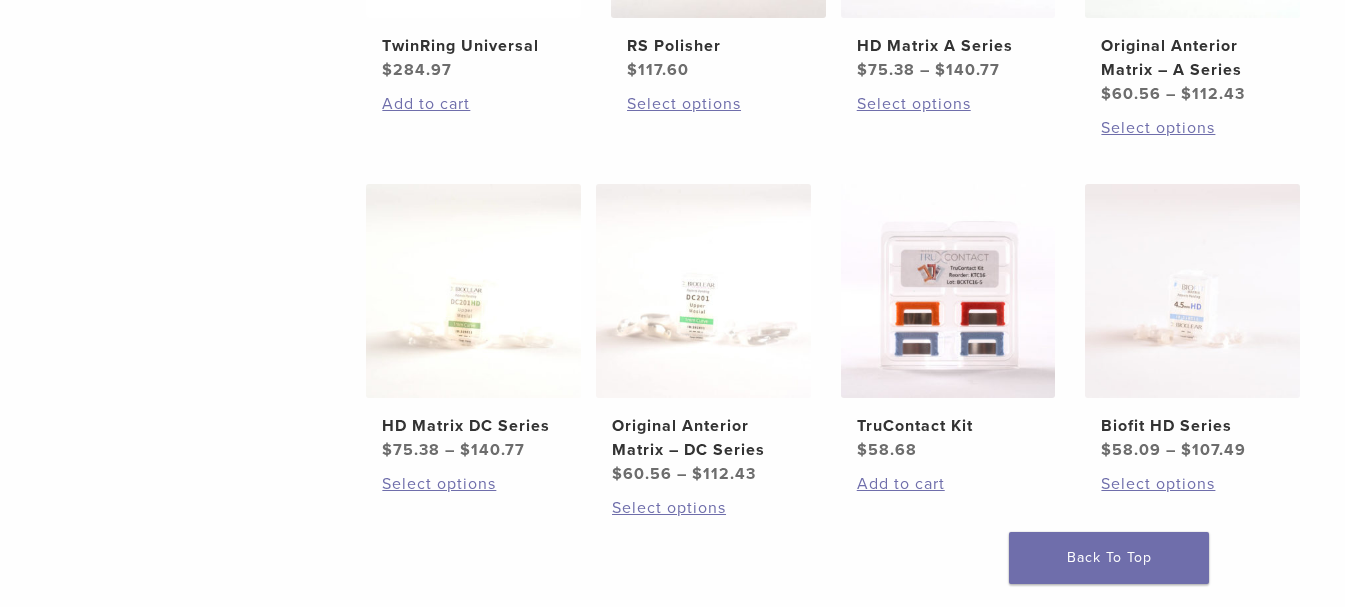 scroll, scrollTop: 1100, scrollLeft: 0, axis: vertical 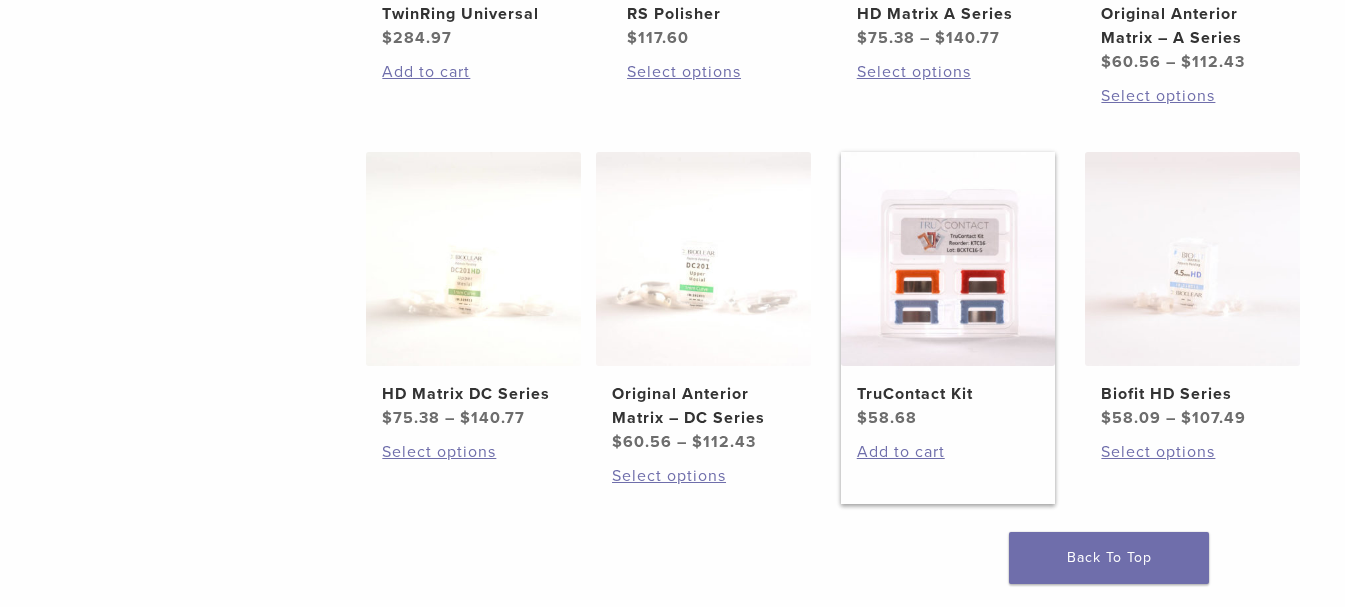 click at bounding box center (948, 259) 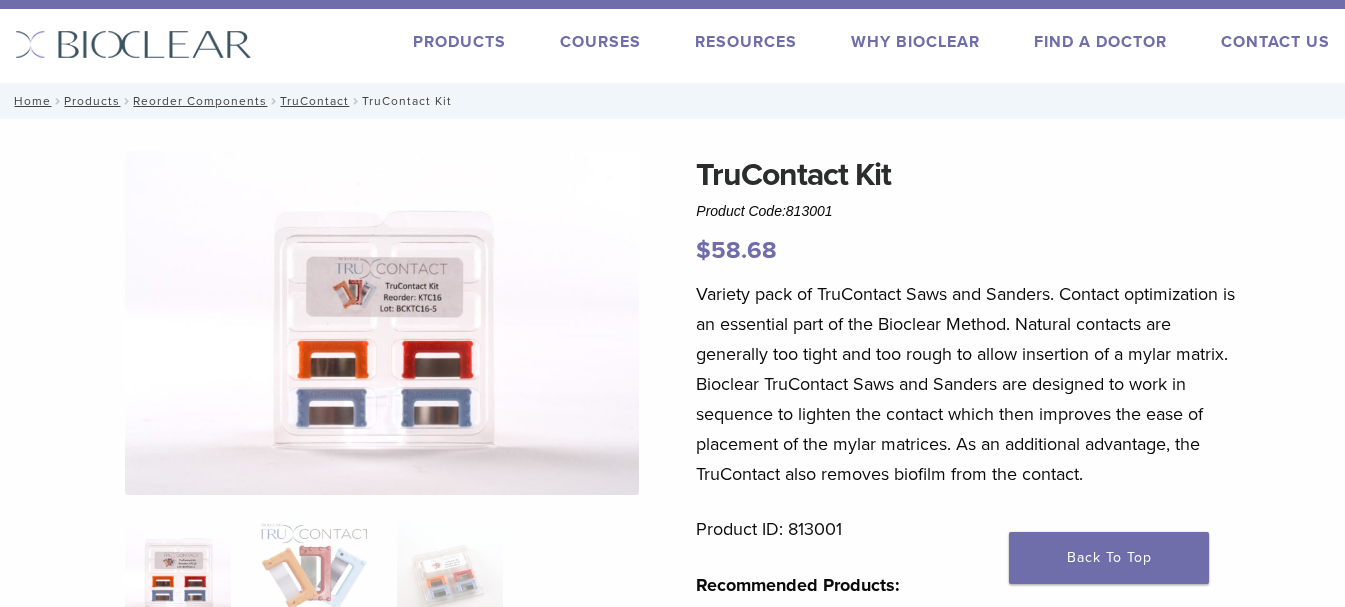 scroll, scrollTop: 0, scrollLeft: 0, axis: both 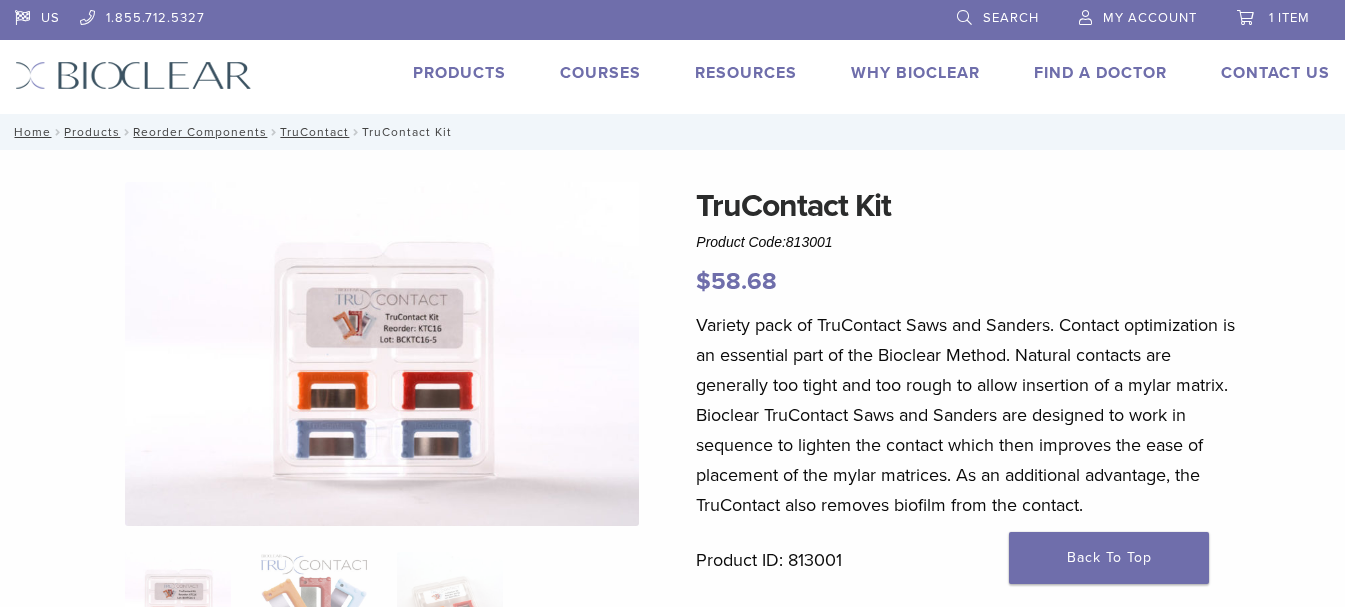 drag, startPoint x: 474, startPoint y: 67, endPoint x: 484, endPoint y: 100, distance: 34.48188 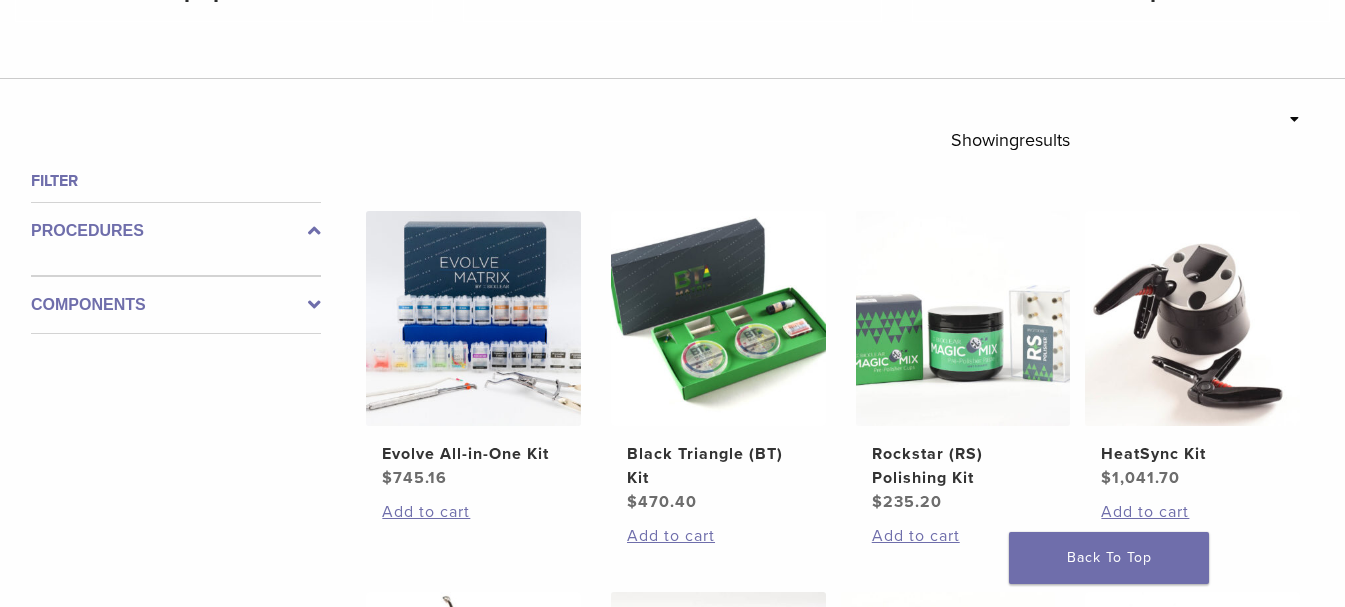 scroll, scrollTop: 600, scrollLeft: 0, axis: vertical 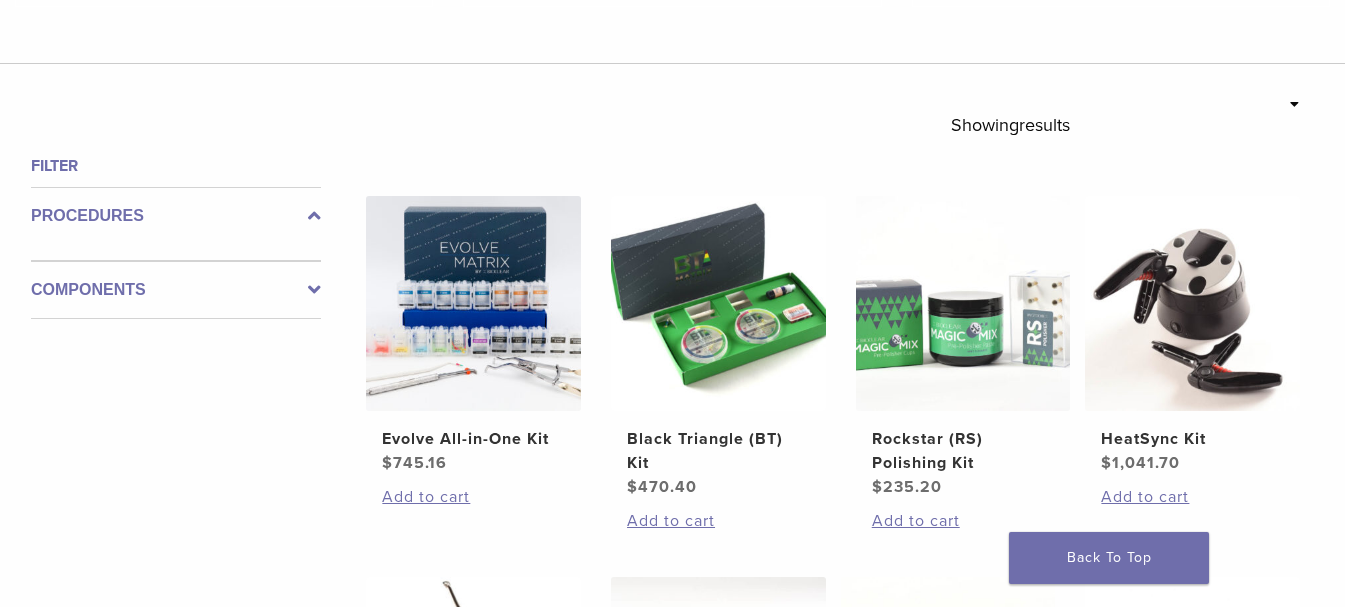 drag, startPoint x: 319, startPoint y: 289, endPoint x: 304, endPoint y: 294, distance: 15.811388 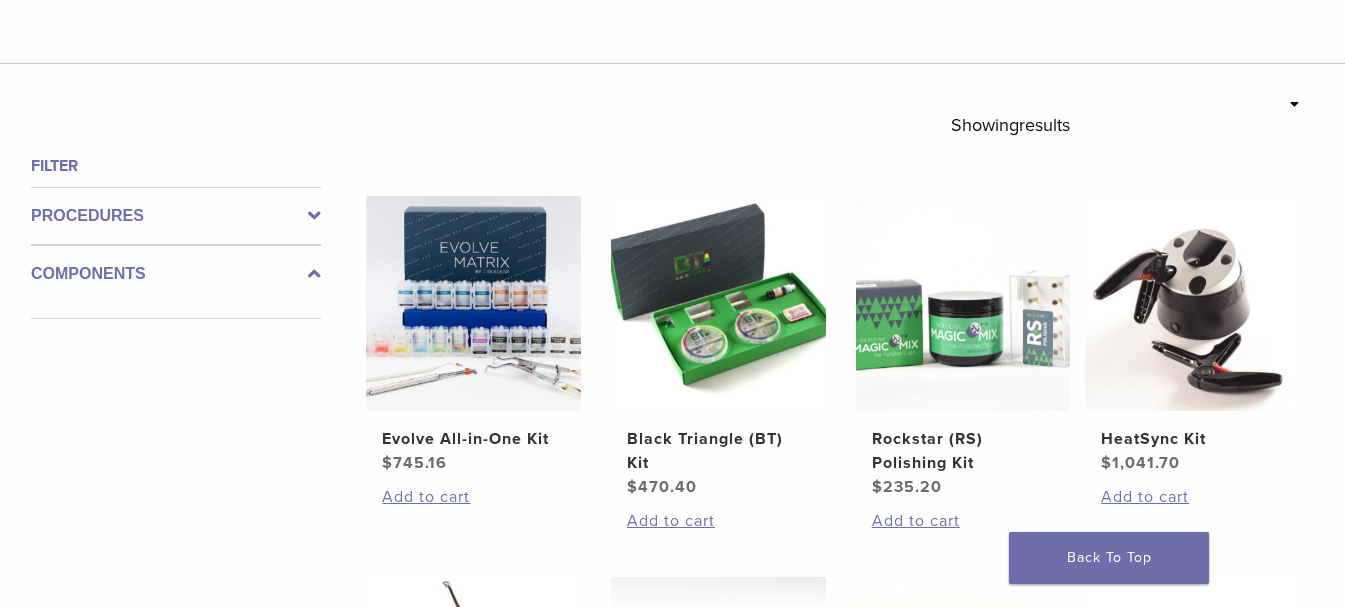 click on "Components" at bounding box center [176, 274] 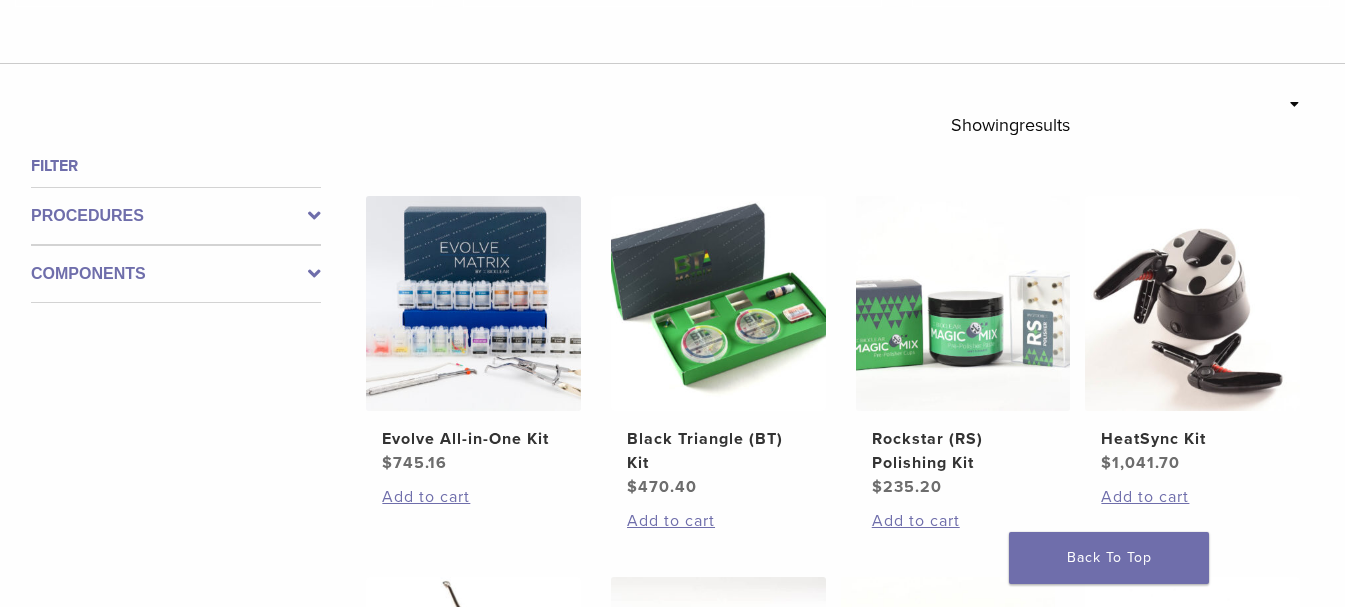 click on "**********" at bounding box center (672, 790) 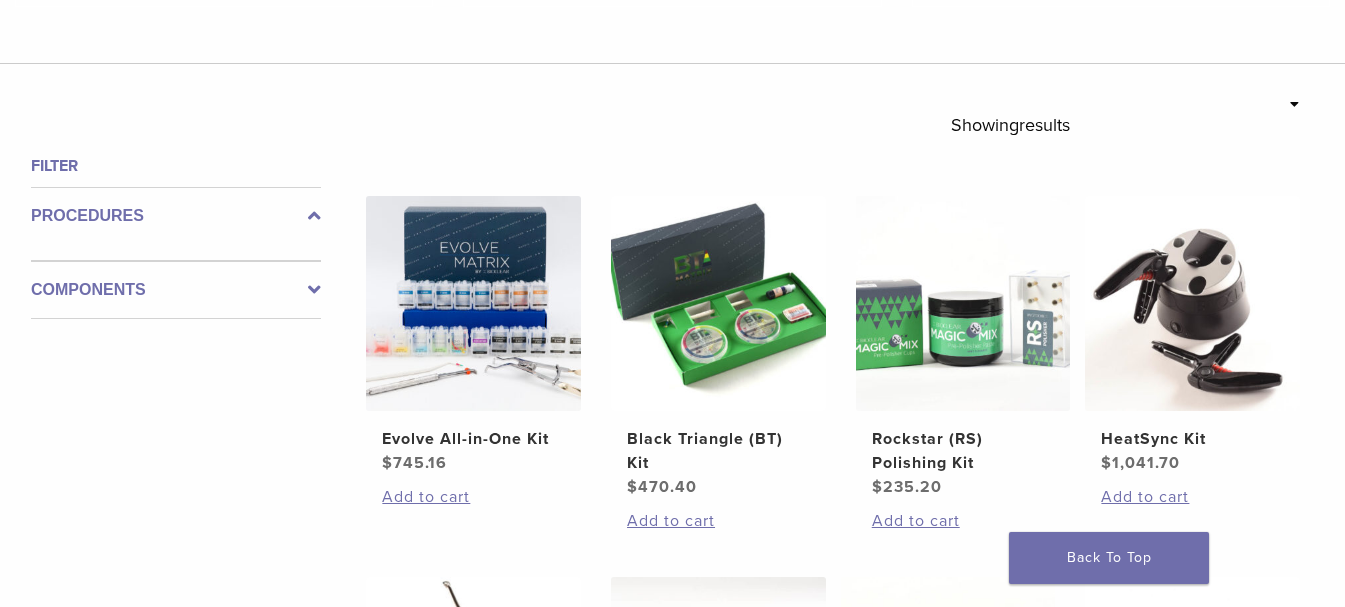 click at bounding box center (314, 216) 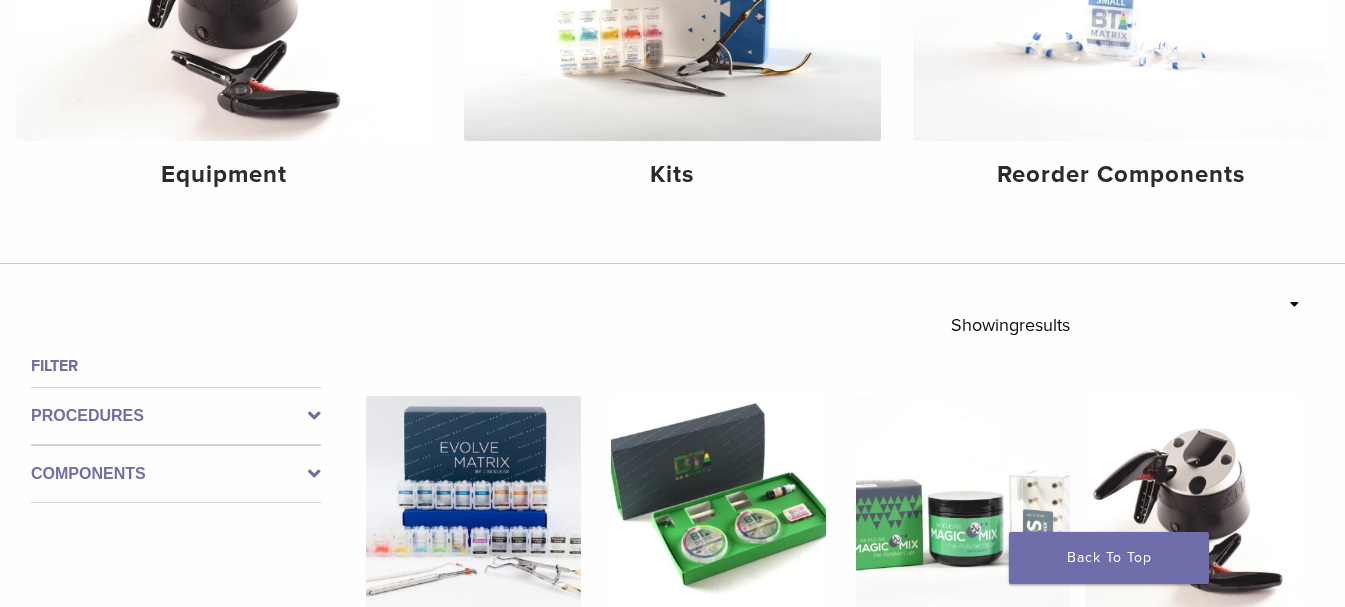 scroll, scrollTop: 0, scrollLeft: 0, axis: both 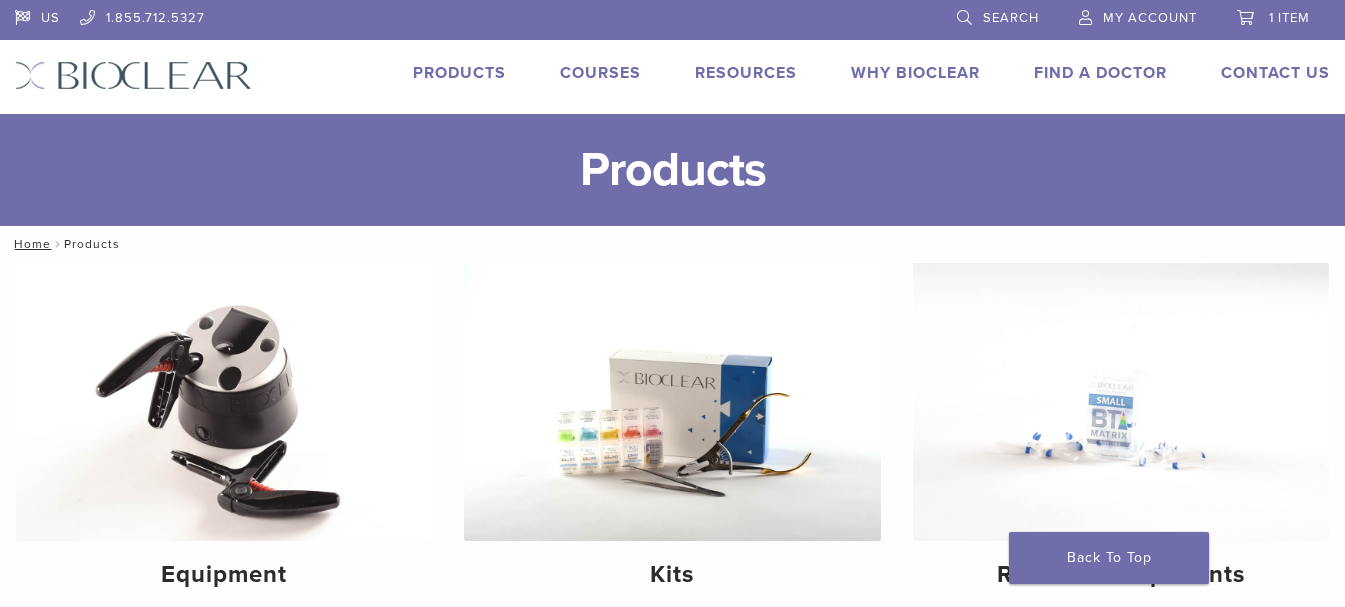click on "Search" at bounding box center (1011, 18) 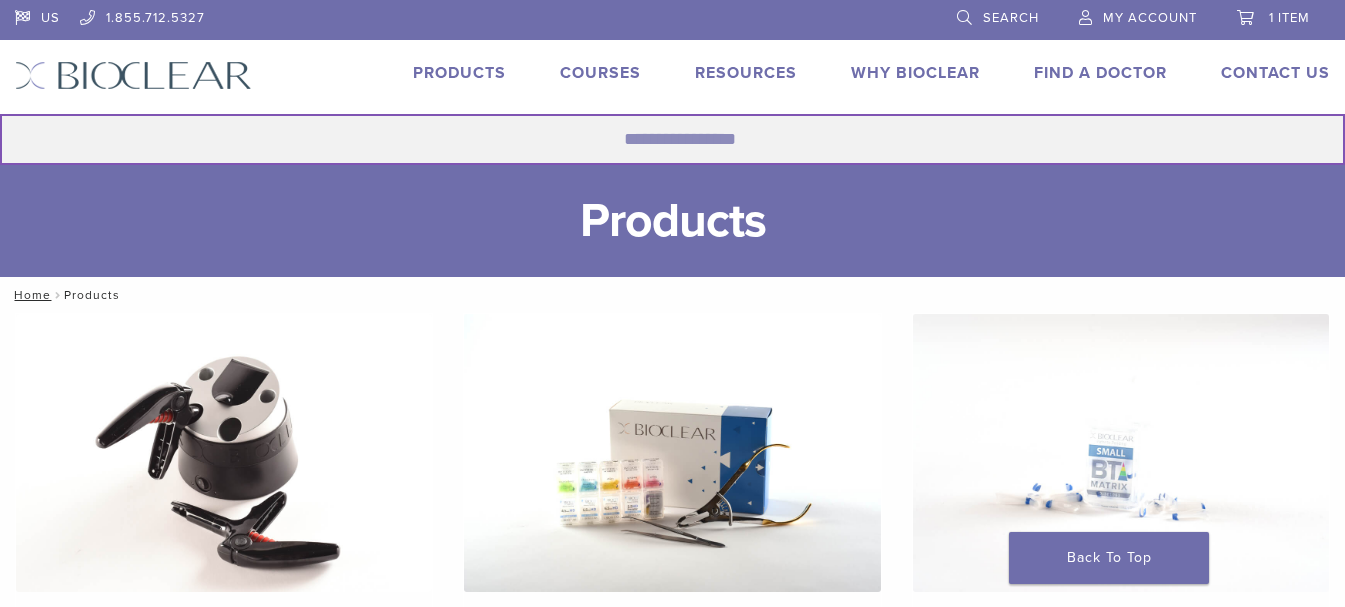 click on "Search for:" at bounding box center (672, 139) 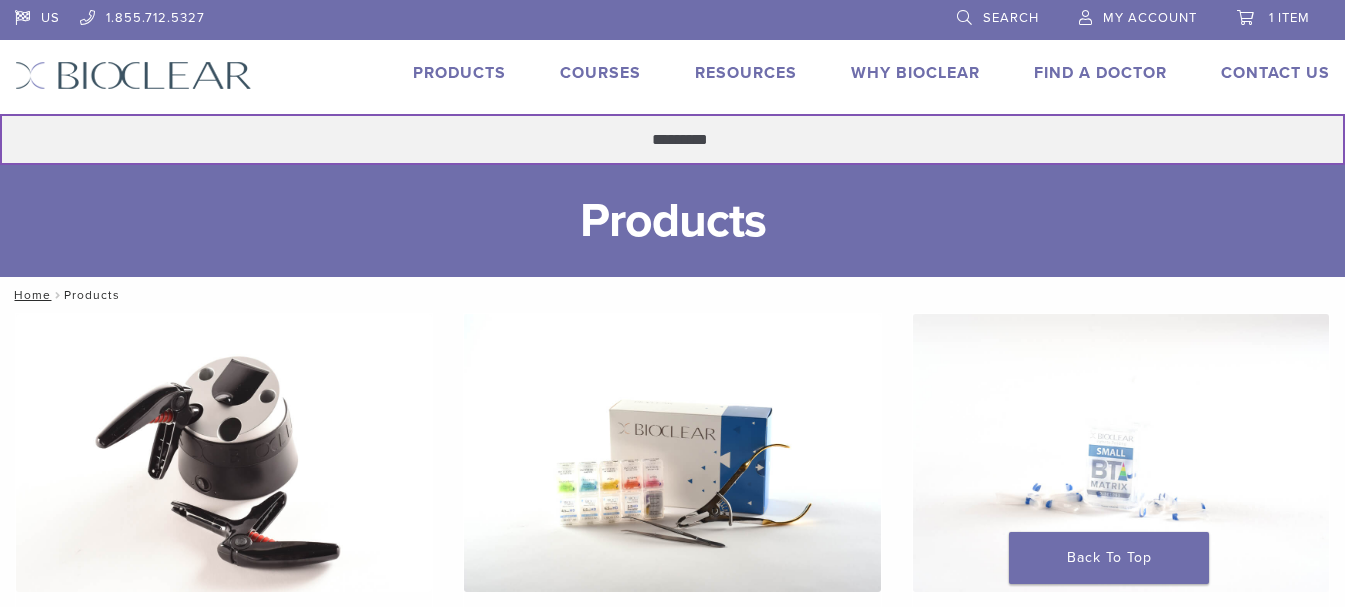 type on "*********" 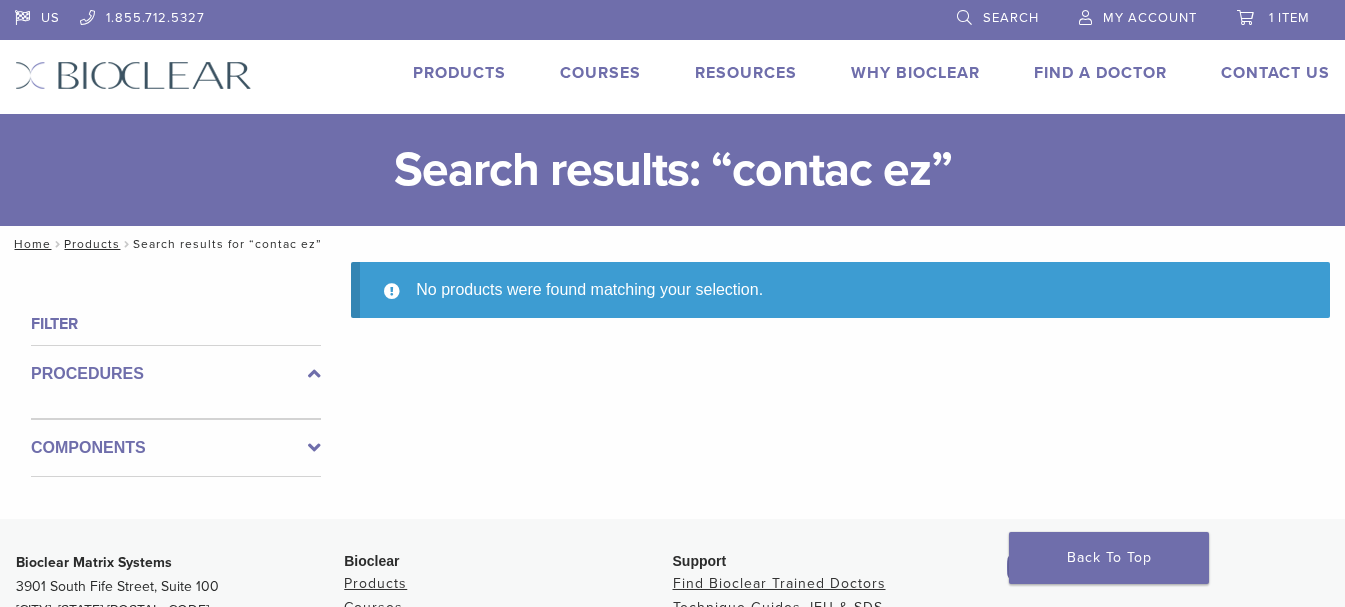 scroll, scrollTop: 0, scrollLeft: 0, axis: both 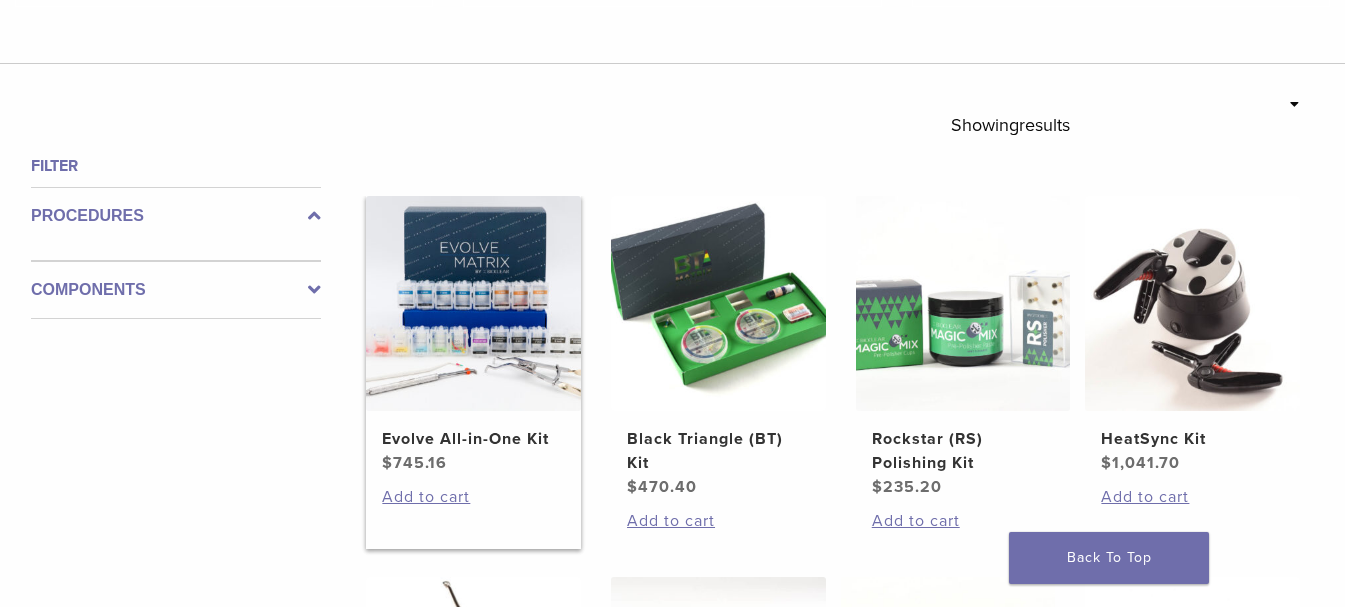 click at bounding box center [473, 303] 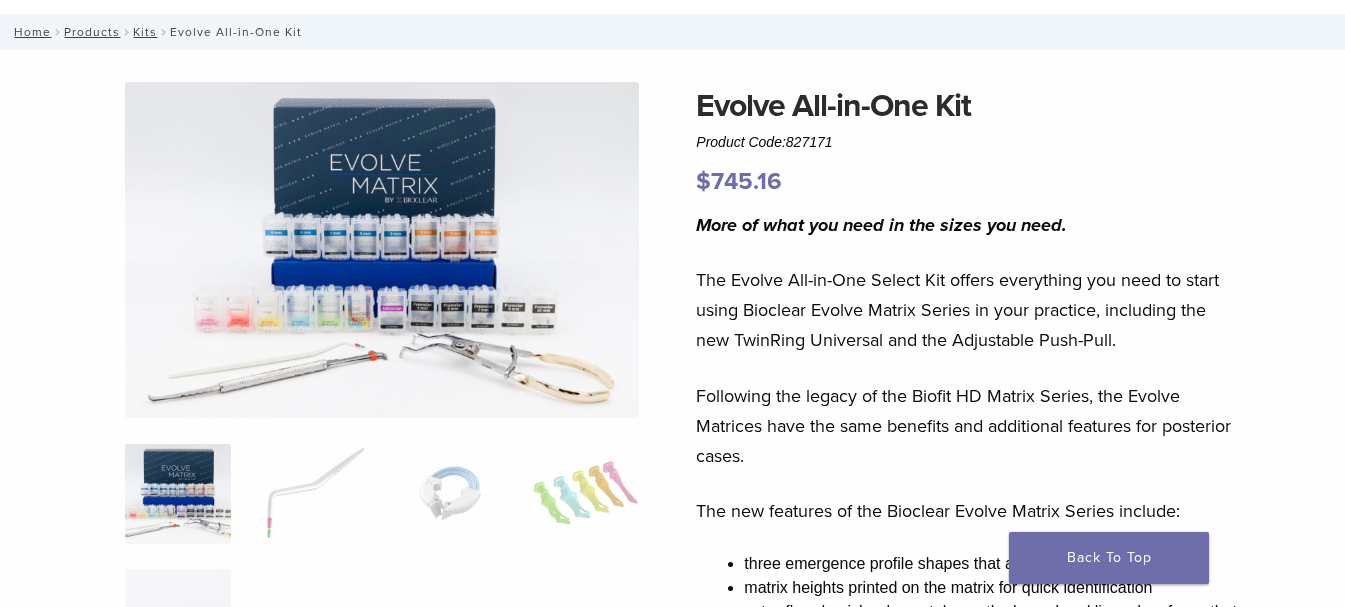 scroll, scrollTop: 0, scrollLeft: 0, axis: both 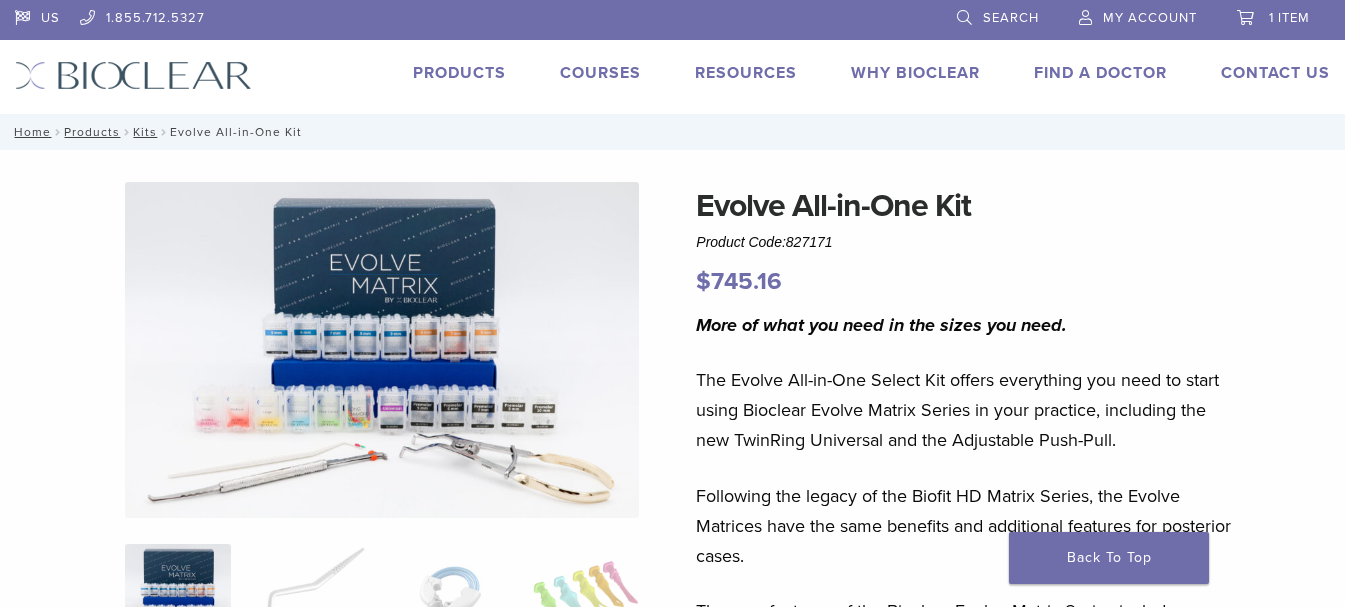 click on "Products" at bounding box center [459, 73] 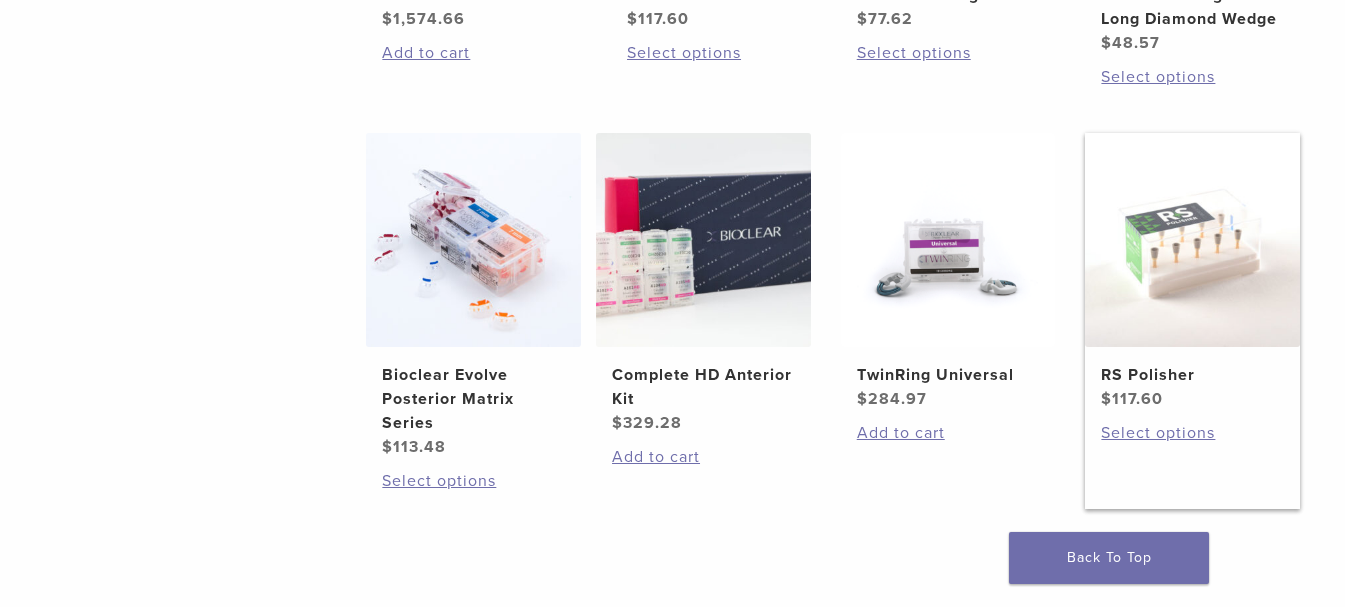 scroll, scrollTop: 1448, scrollLeft: 0, axis: vertical 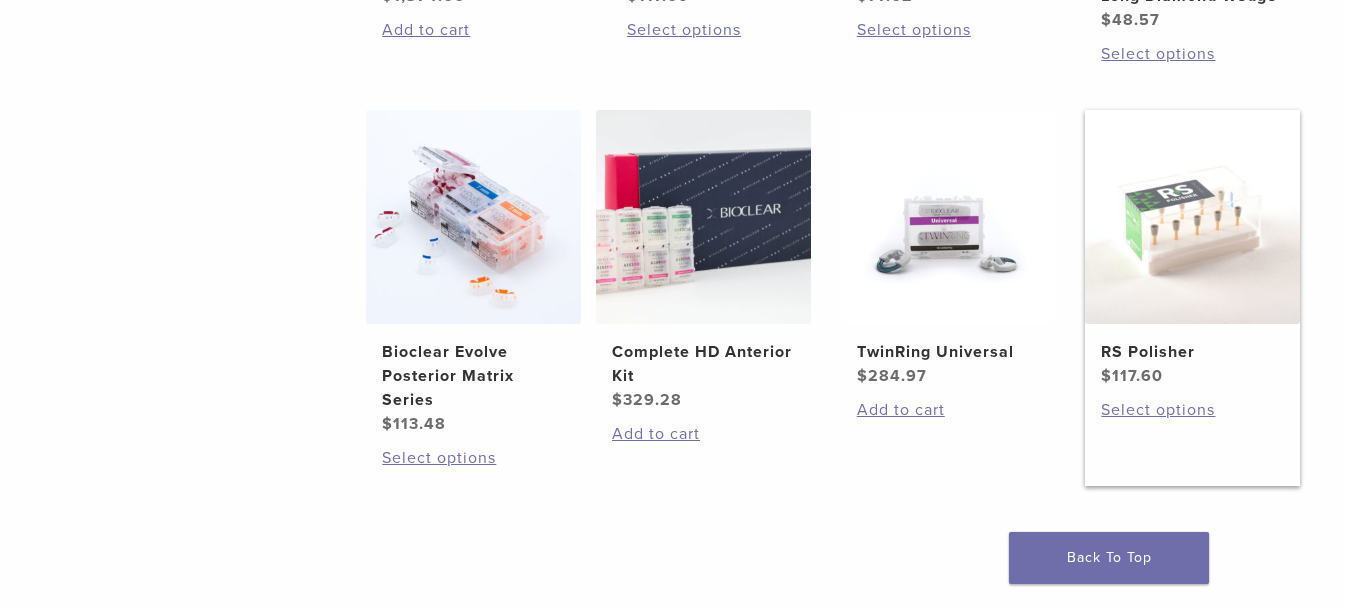 click at bounding box center [1192, 217] 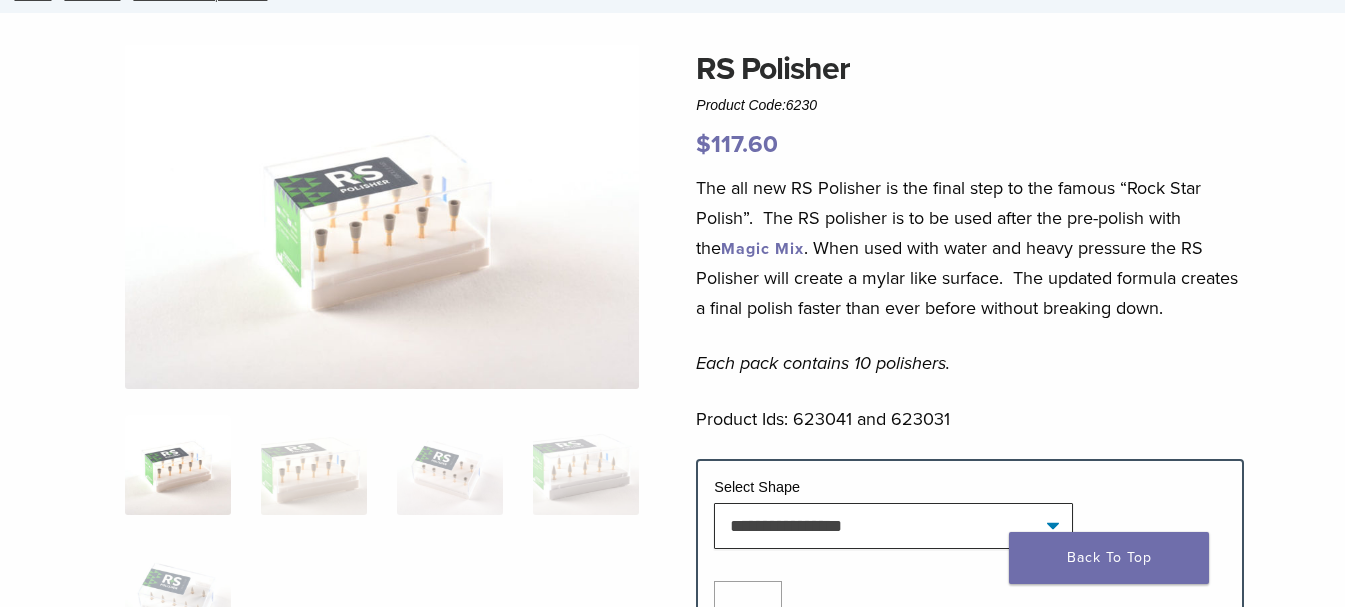 scroll, scrollTop: 400, scrollLeft: 0, axis: vertical 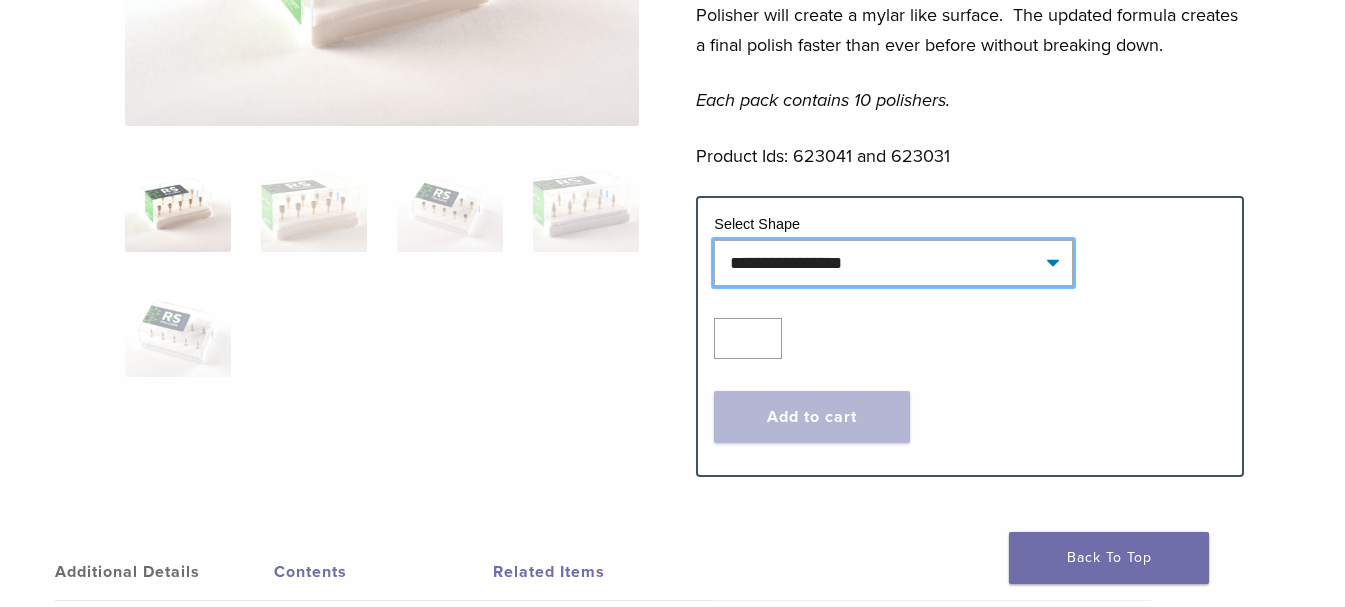 click on "**********" at bounding box center [893, 263] 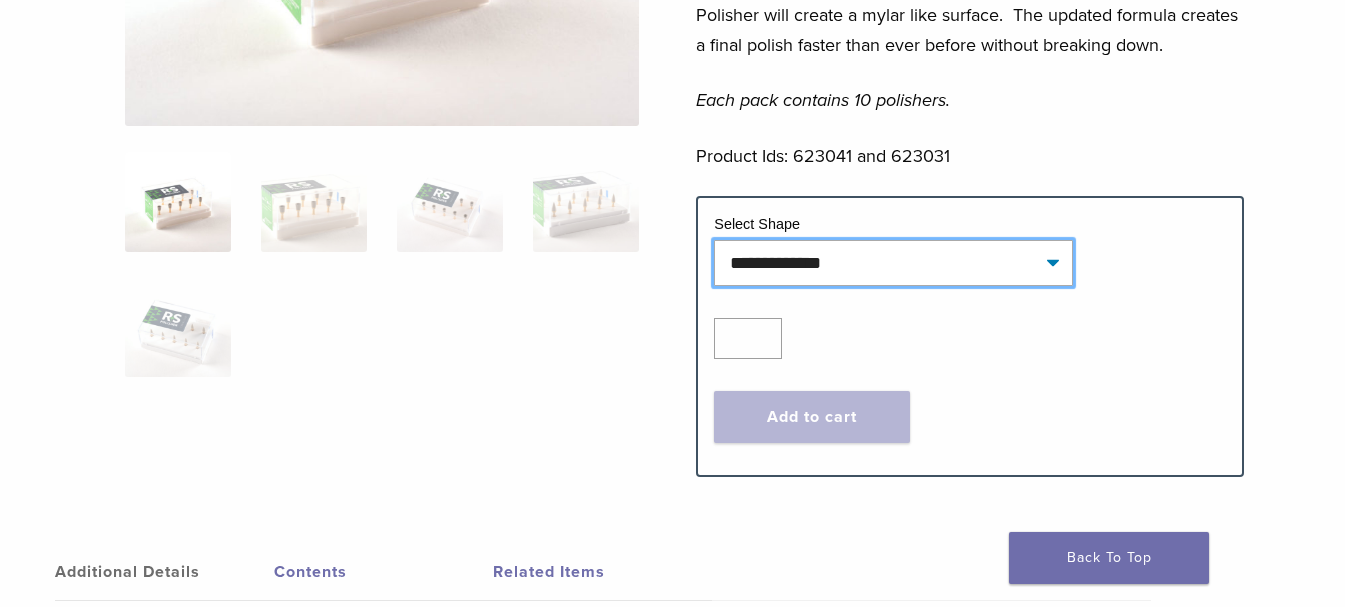 click on "**********" at bounding box center (893, 263) 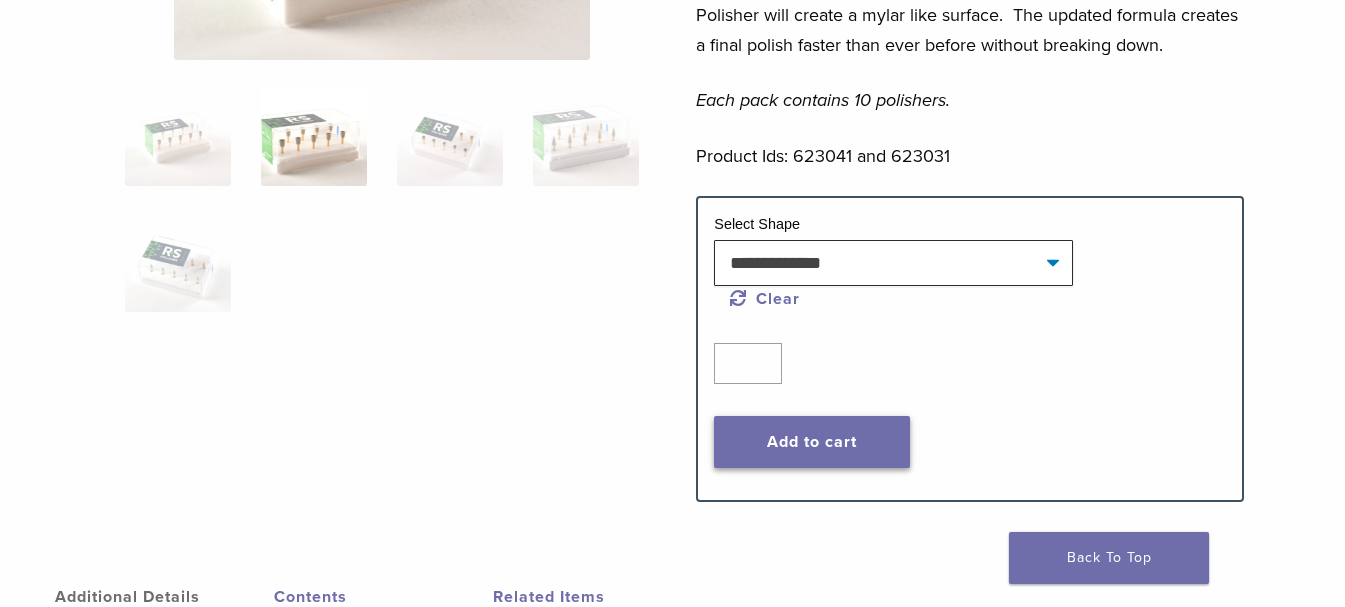 click on "Add to cart" at bounding box center [812, 442] 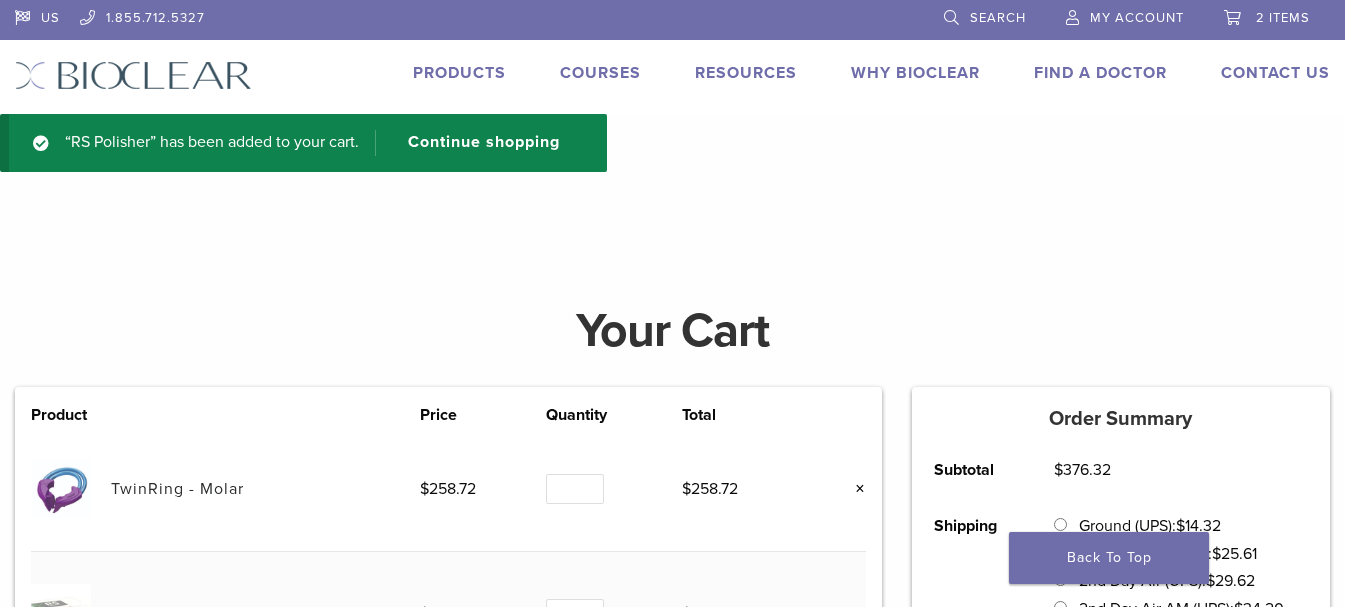 scroll, scrollTop: 0, scrollLeft: 0, axis: both 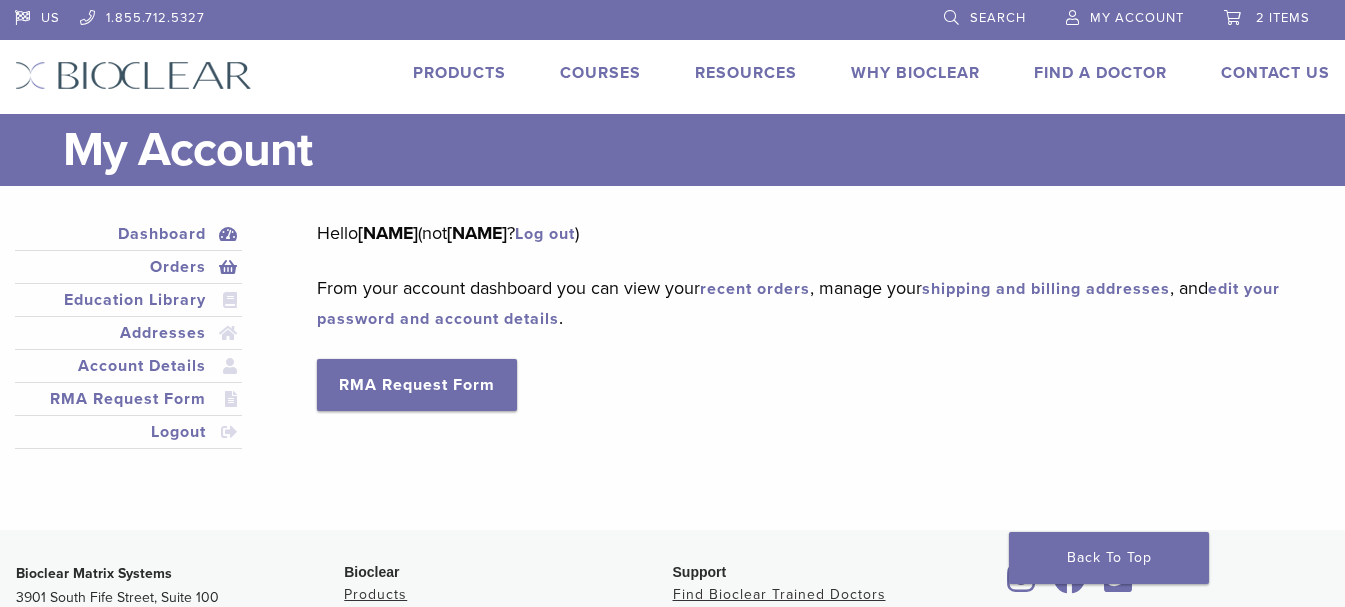 click on "Orders" at bounding box center [128, 267] 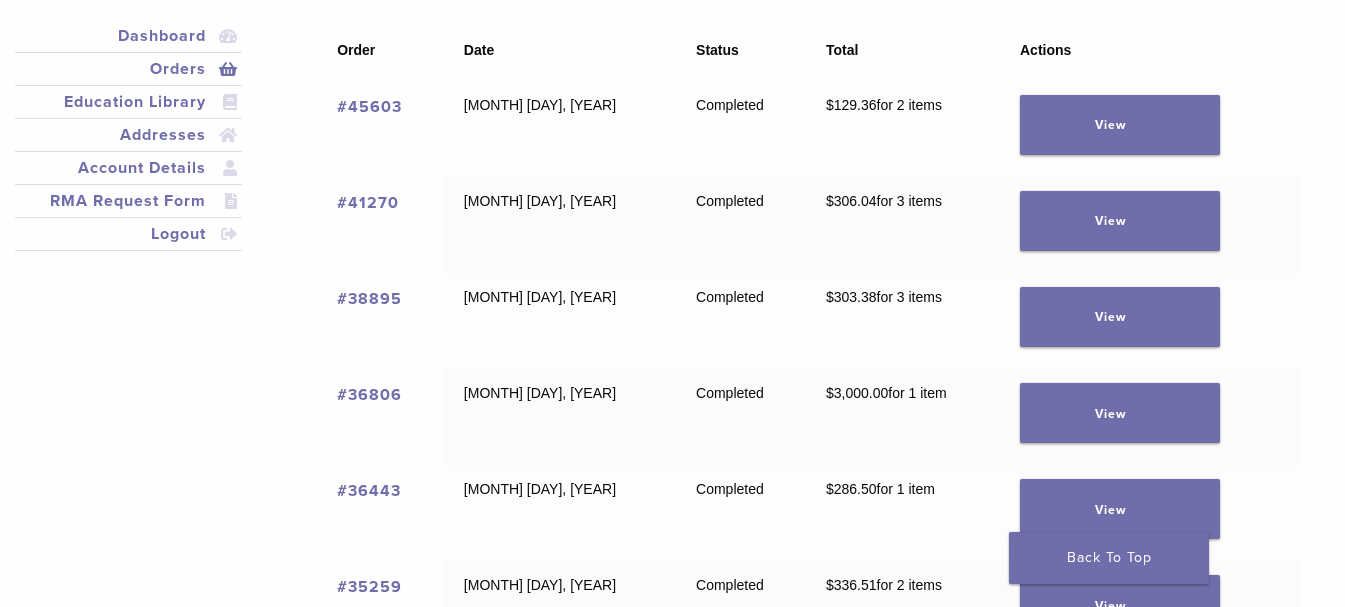 scroll, scrollTop: 200, scrollLeft: 0, axis: vertical 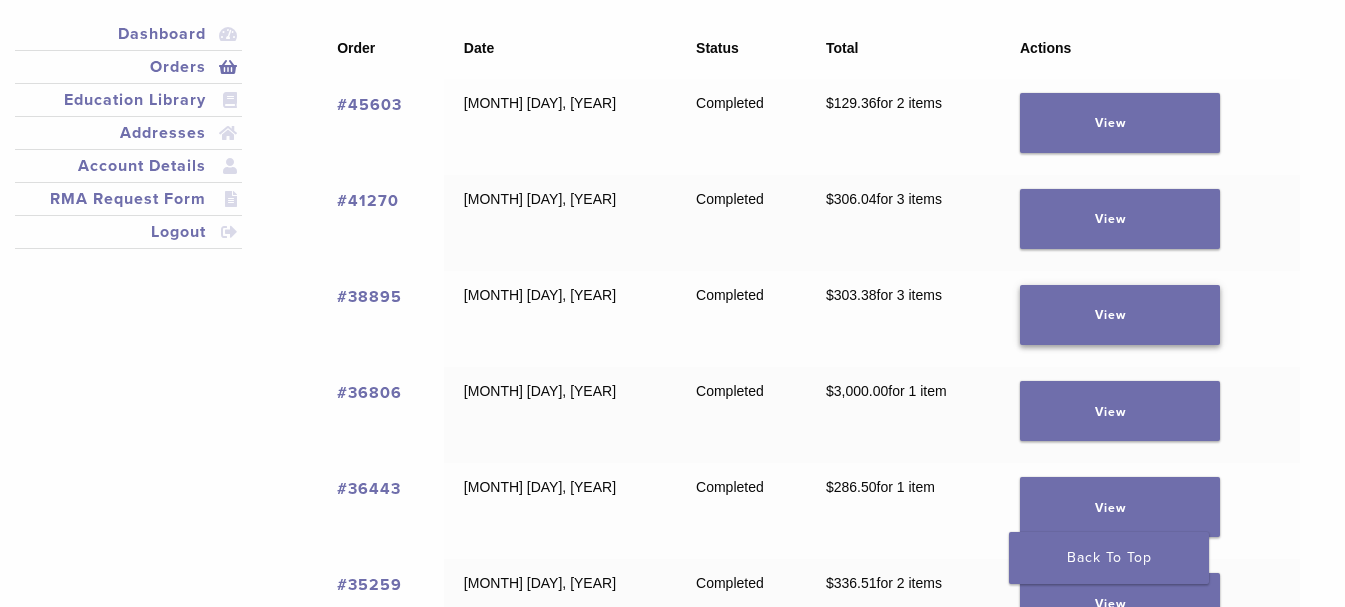 click on "View" at bounding box center [1120, 315] 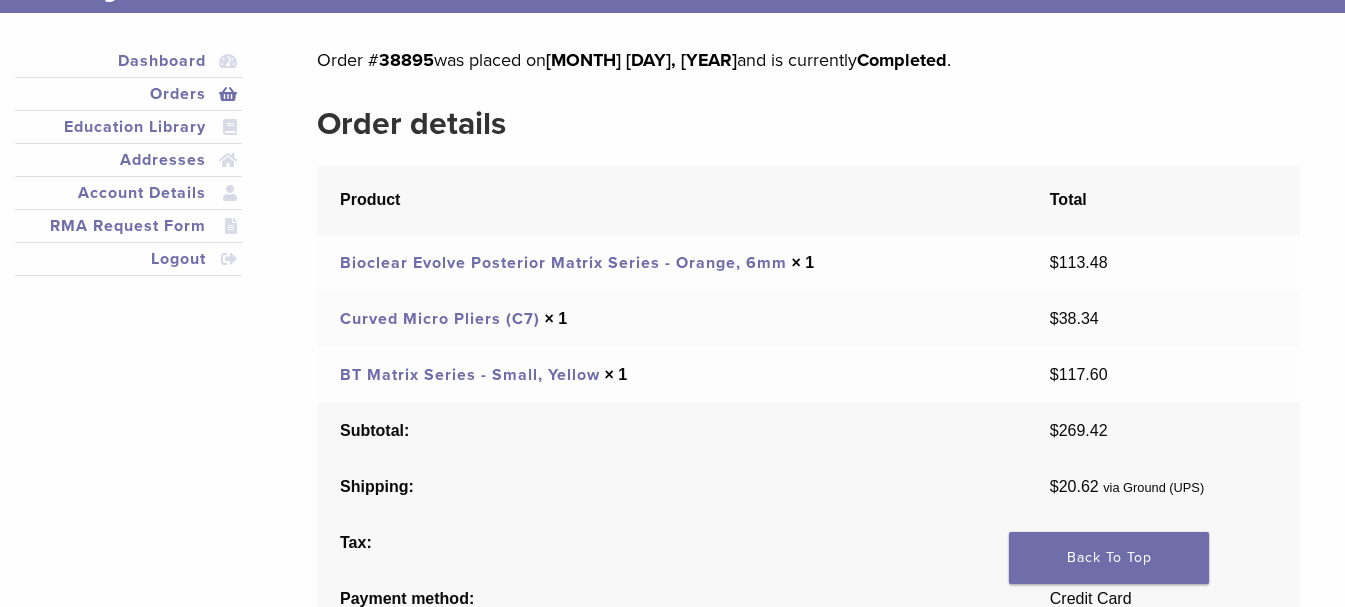 scroll, scrollTop: 0, scrollLeft: 0, axis: both 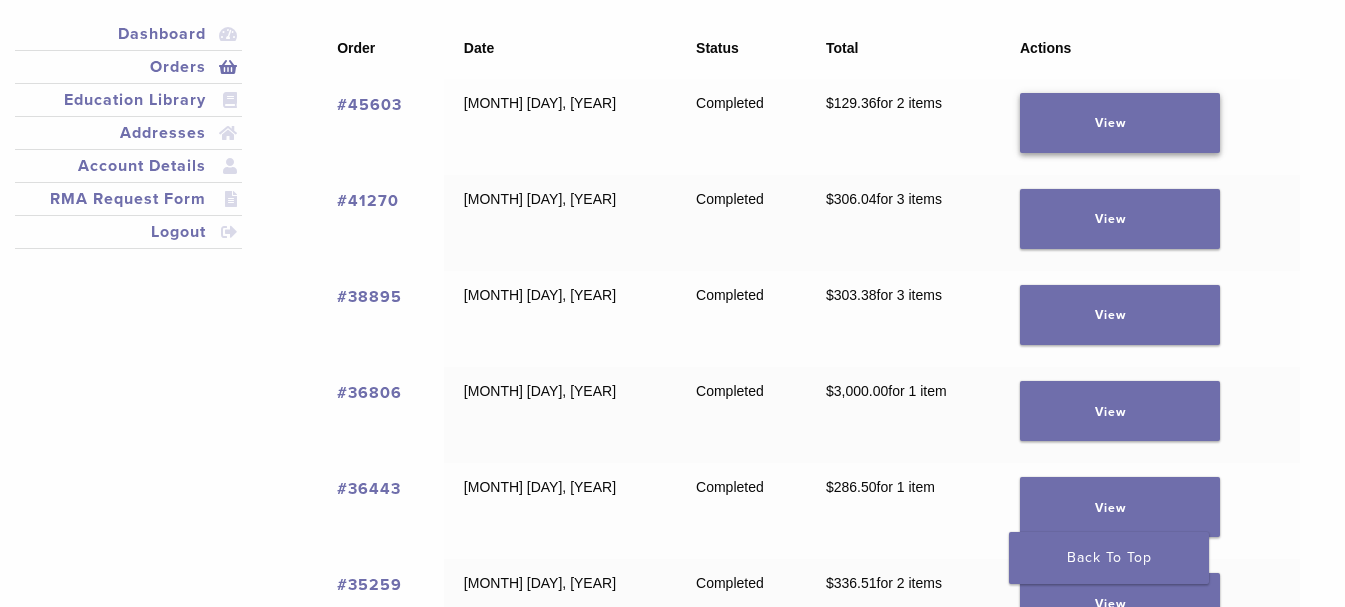 click on "View" at bounding box center (1120, 123) 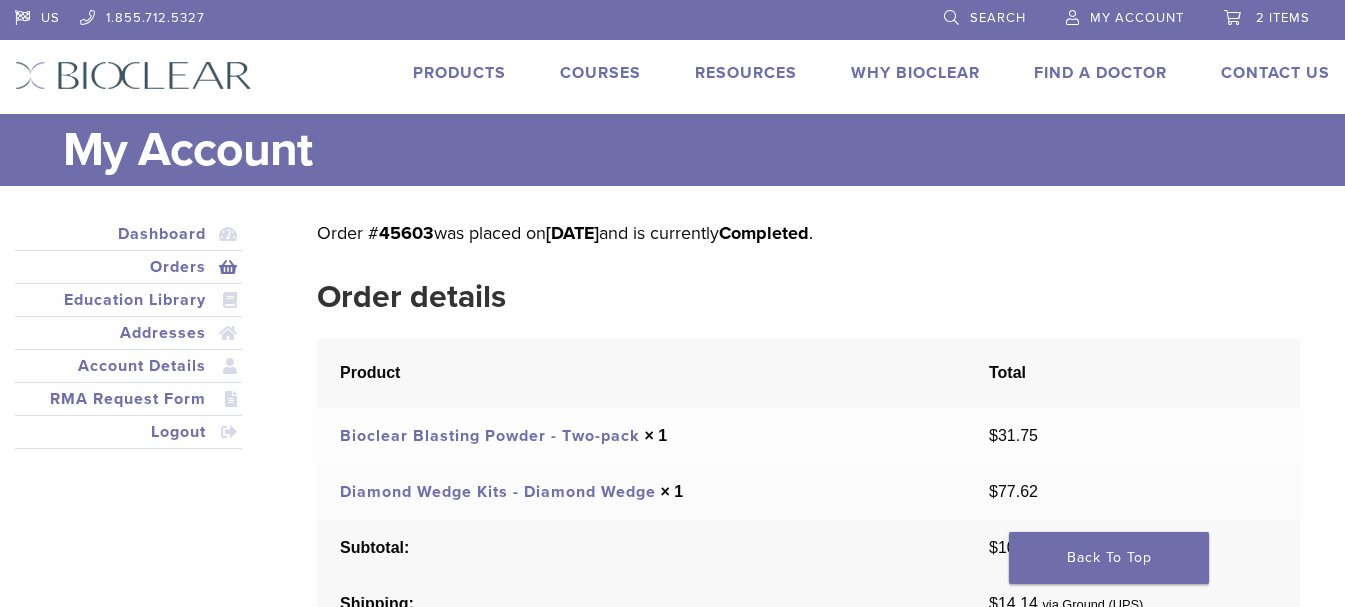 scroll, scrollTop: 0, scrollLeft: 0, axis: both 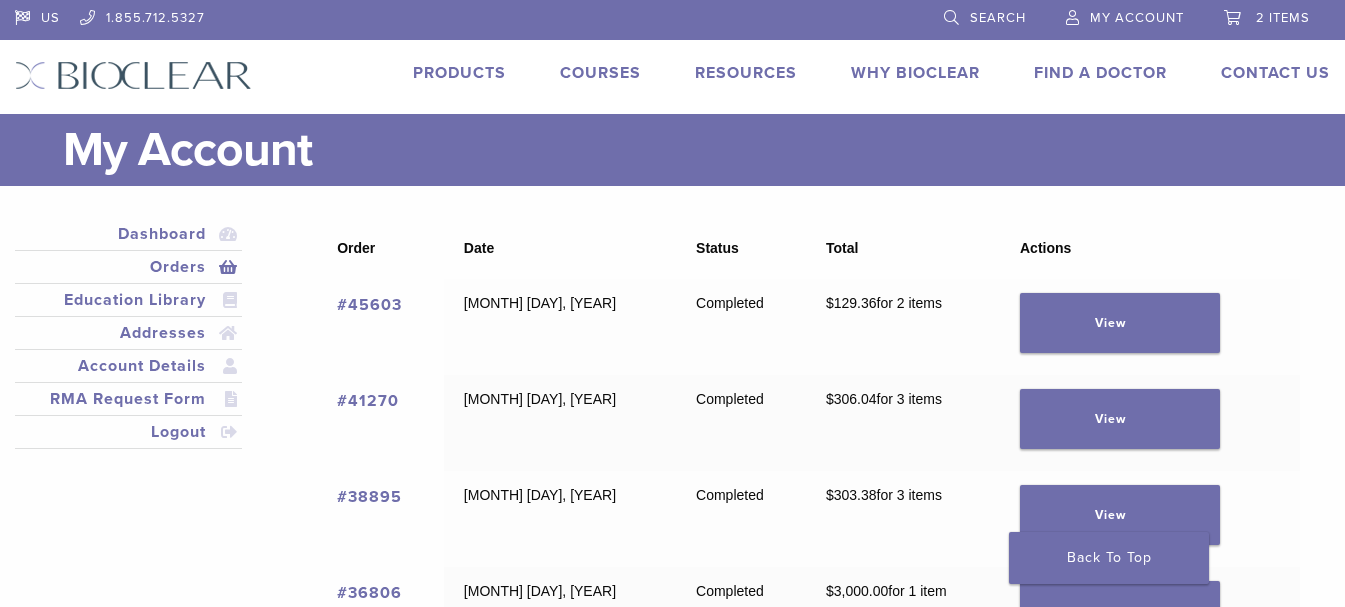 click on "Products" at bounding box center [459, 73] 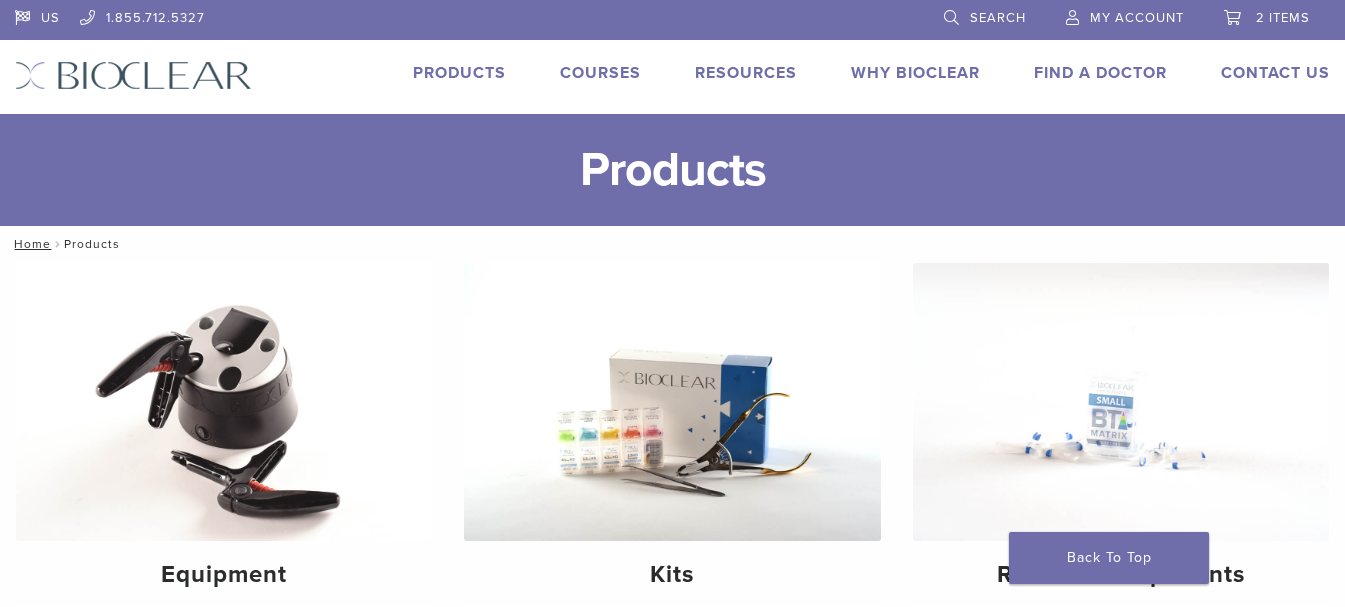 scroll, scrollTop: 0, scrollLeft: 0, axis: both 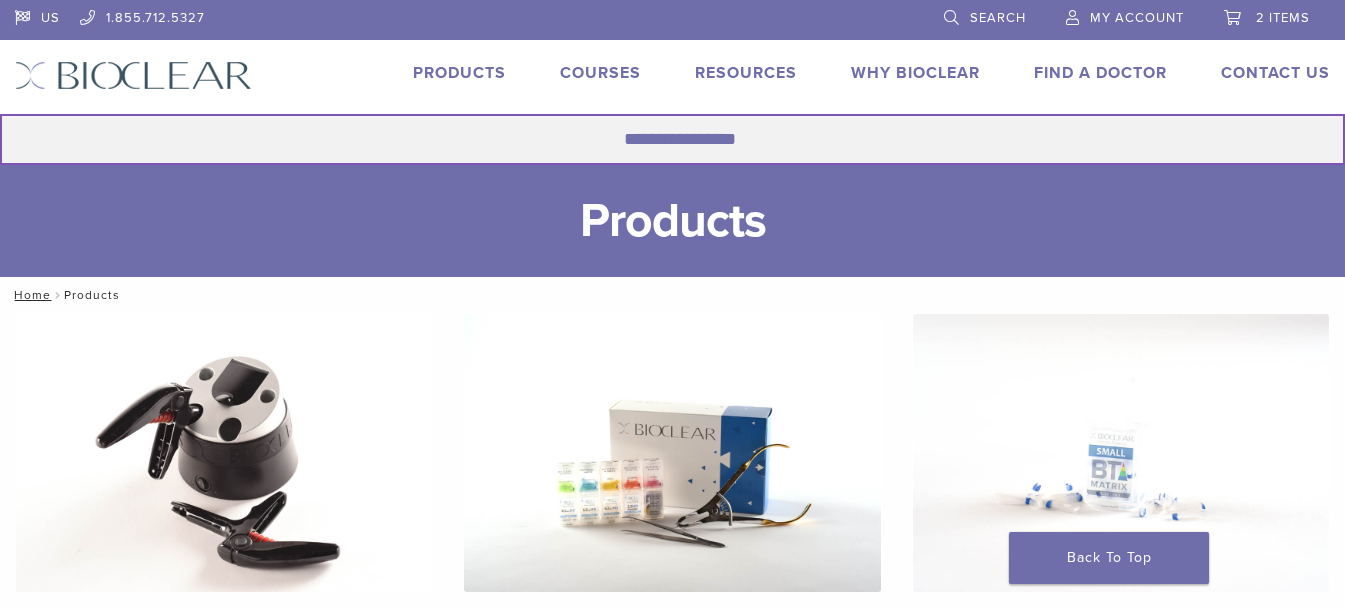 click on "Search for:" at bounding box center (672, 139) 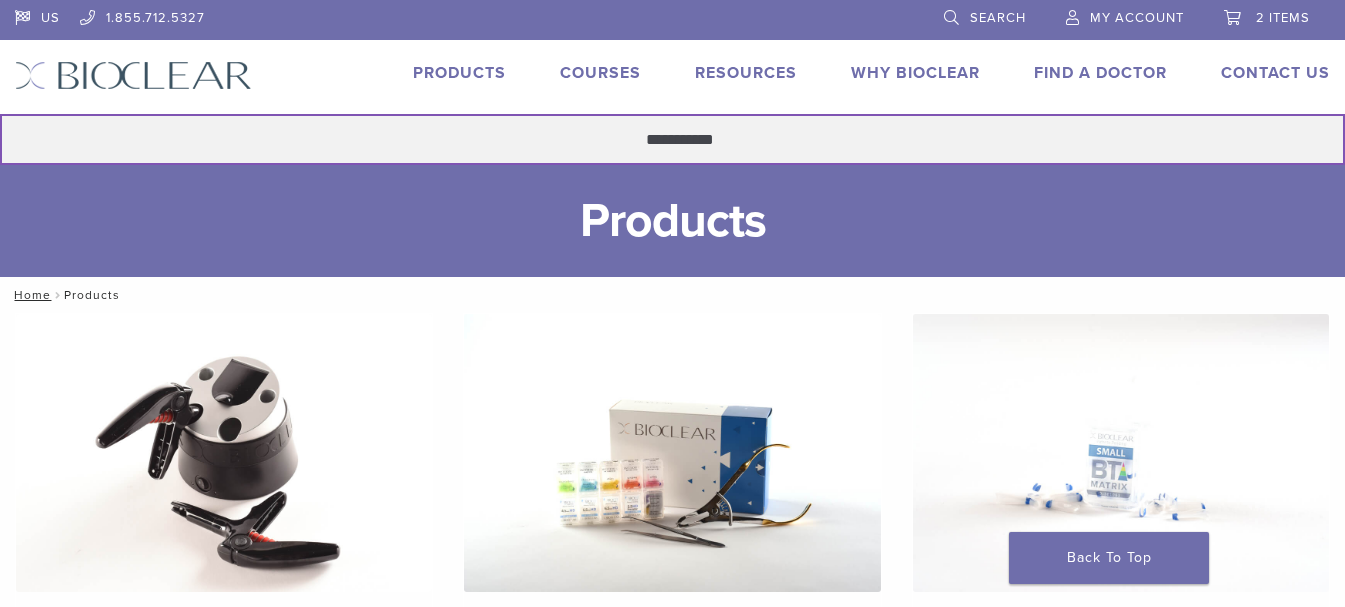 type on "**********" 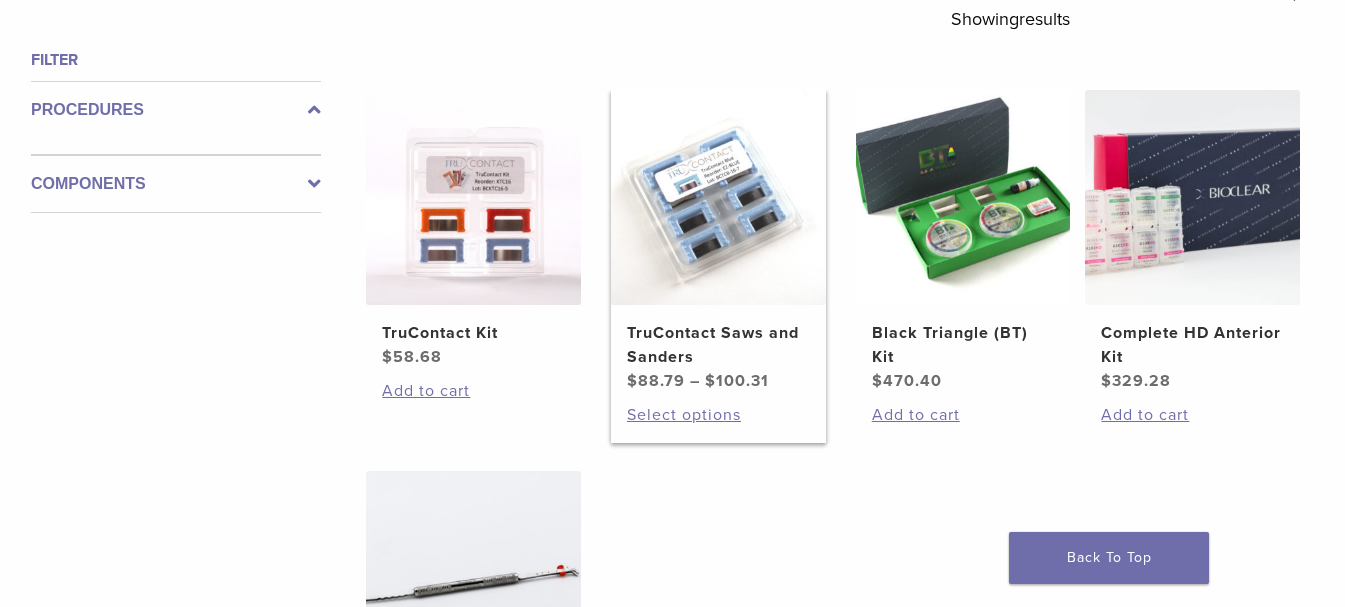 scroll, scrollTop: 300, scrollLeft: 0, axis: vertical 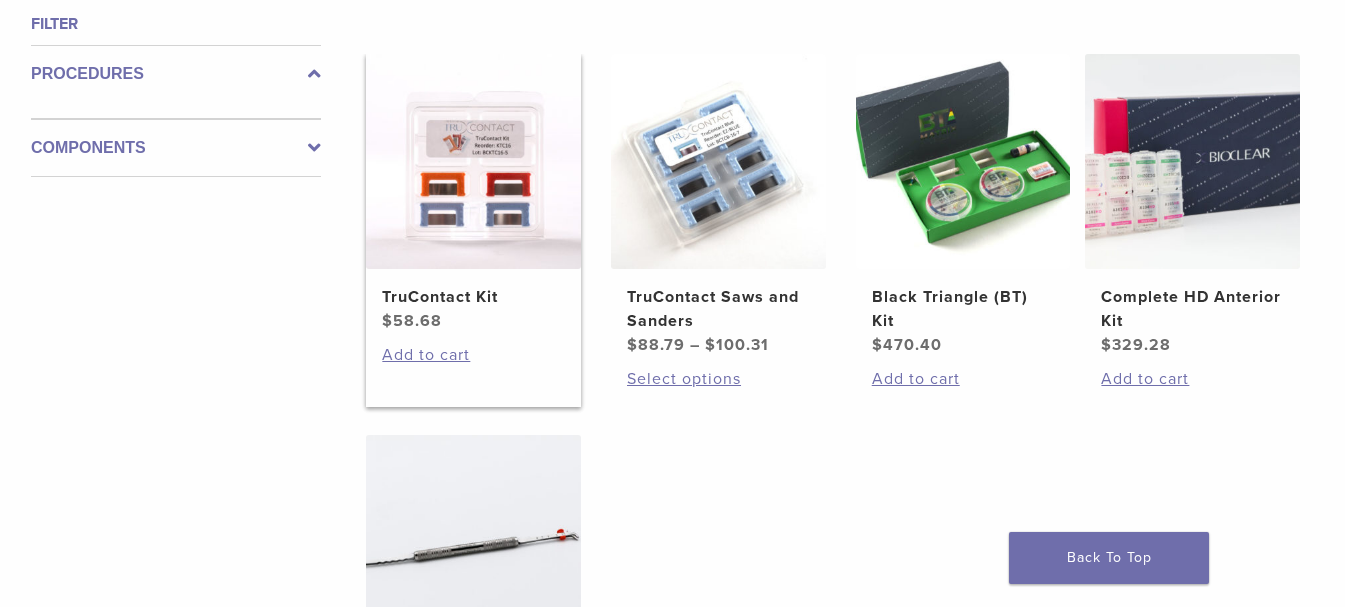 click at bounding box center [473, 161] 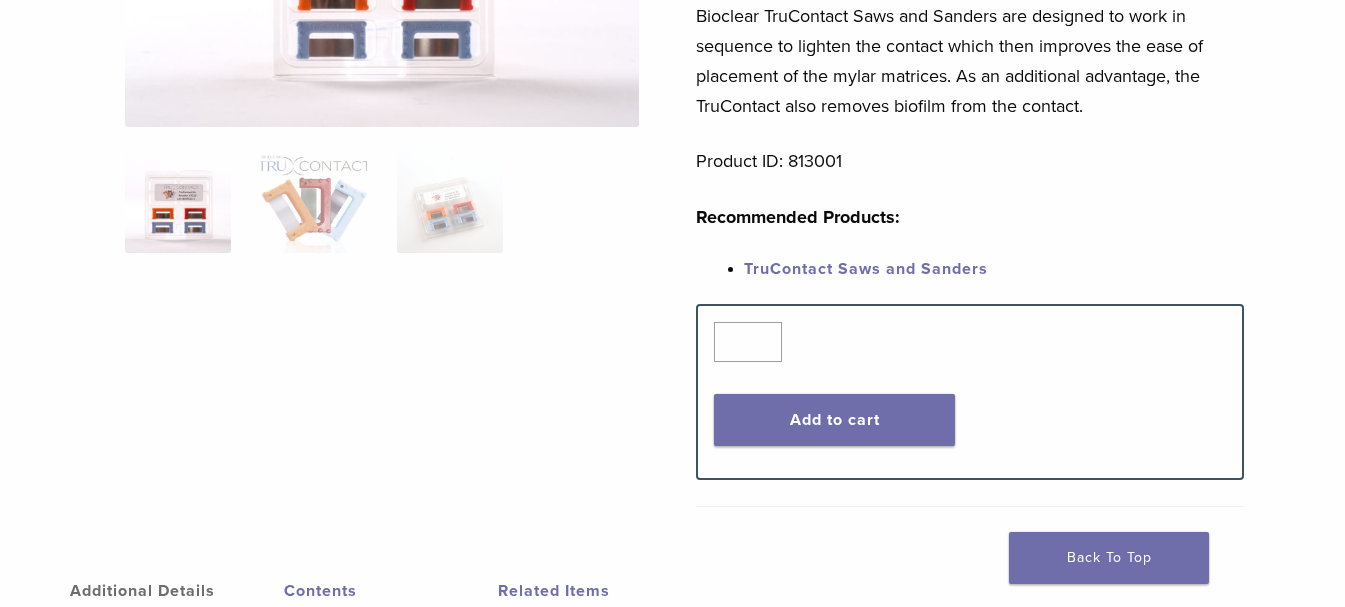 scroll, scrollTop: 400, scrollLeft: 0, axis: vertical 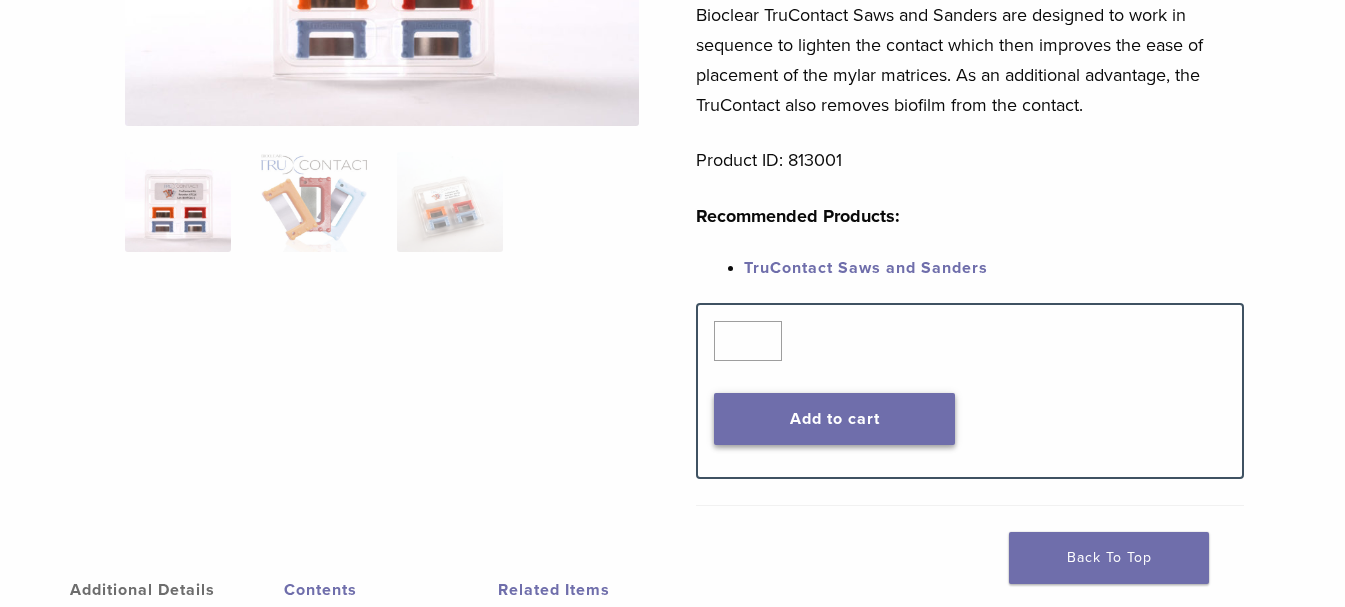 click on "Add to cart" at bounding box center [834, 419] 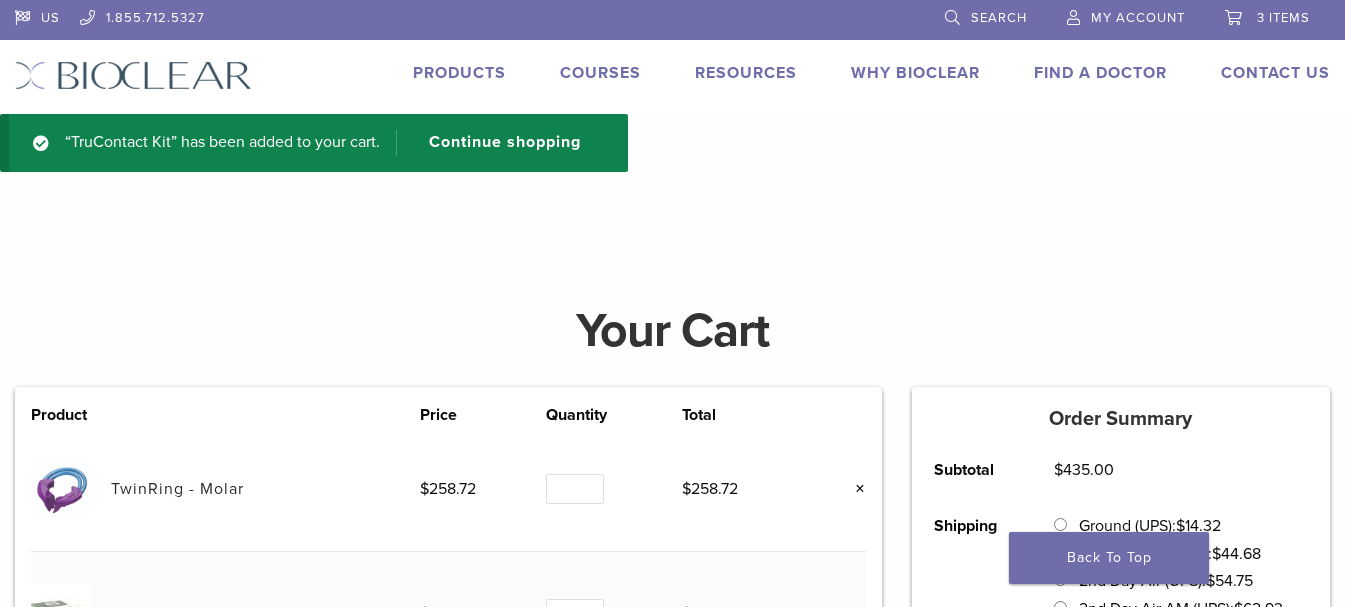 scroll, scrollTop: 0, scrollLeft: 0, axis: both 